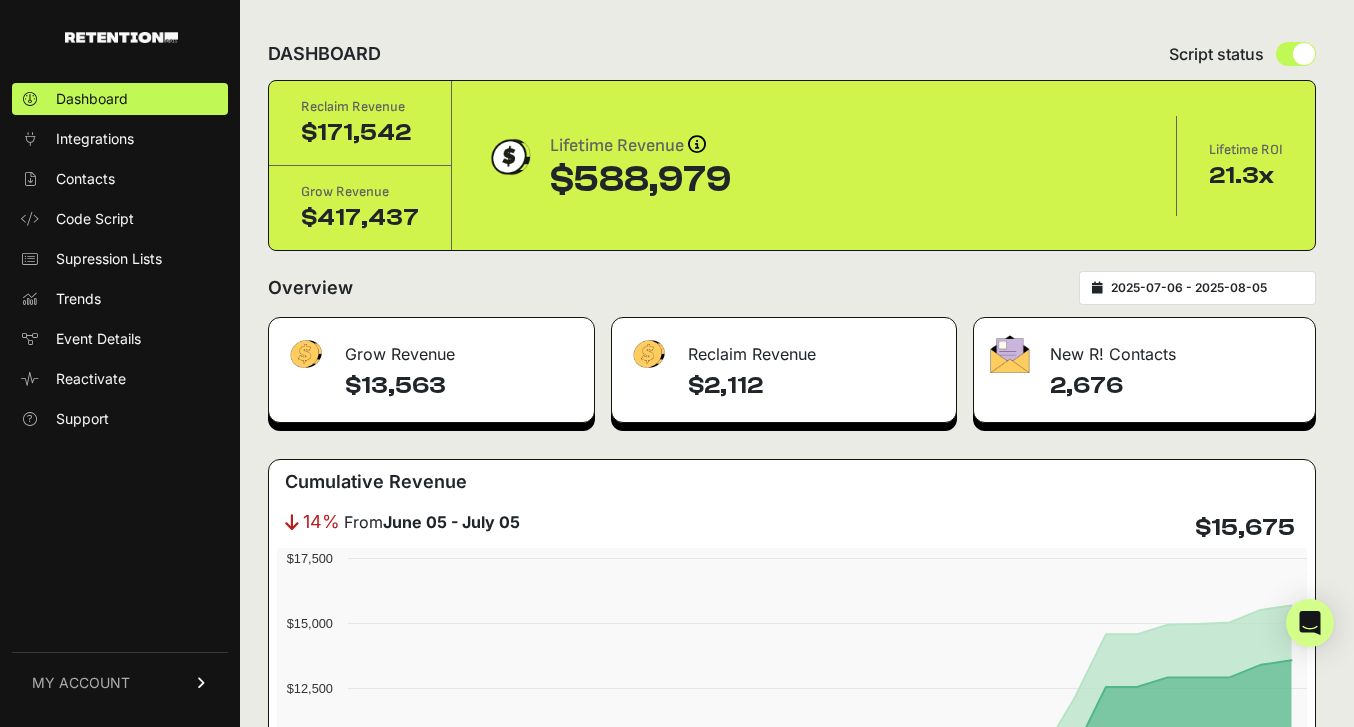 scroll, scrollTop: 4, scrollLeft: 0, axis: vertical 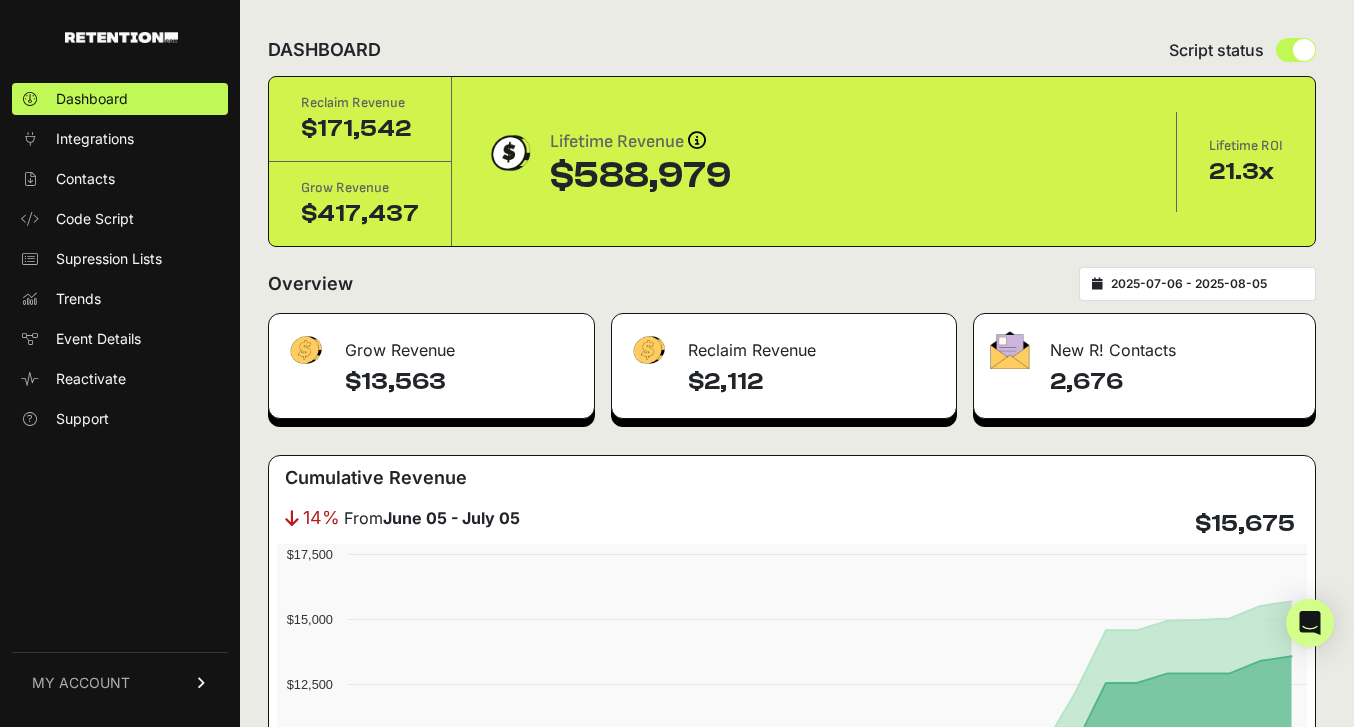 click on "MY ACCOUNT" at bounding box center [81, 683] 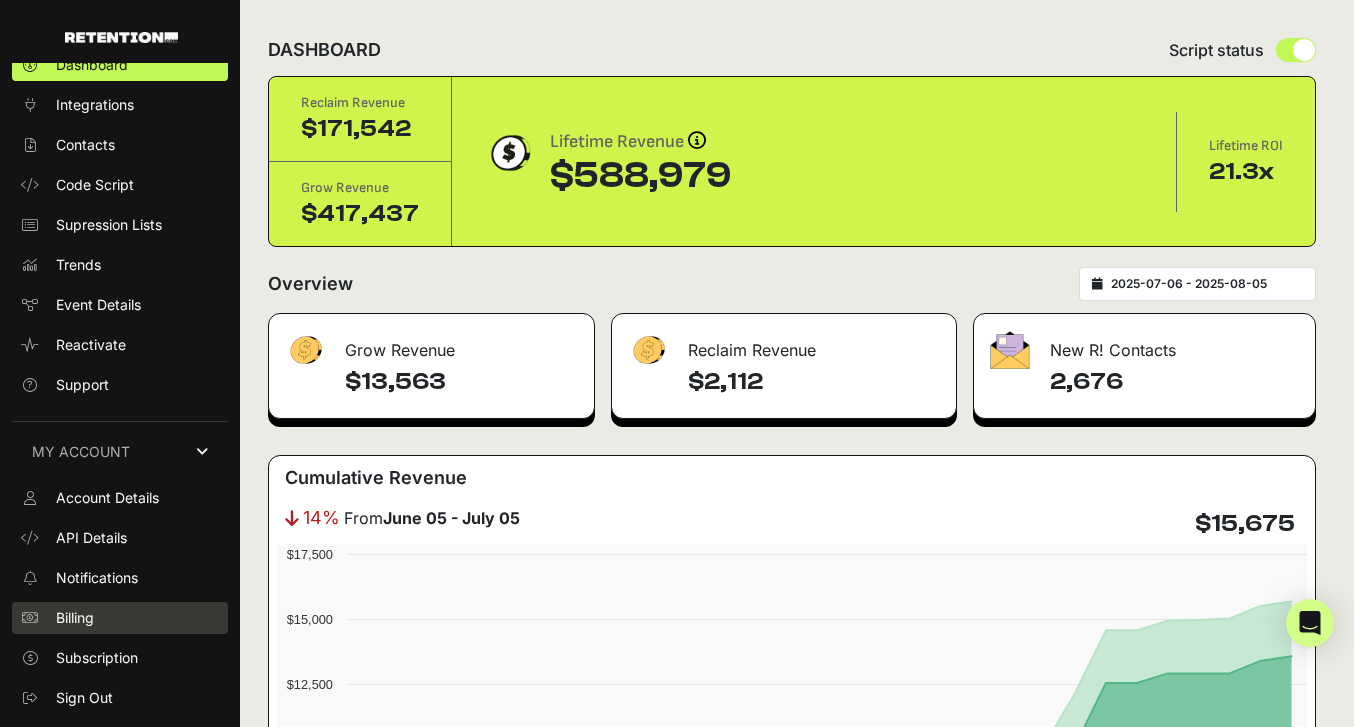 scroll, scrollTop: 35, scrollLeft: 0, axis: vertical 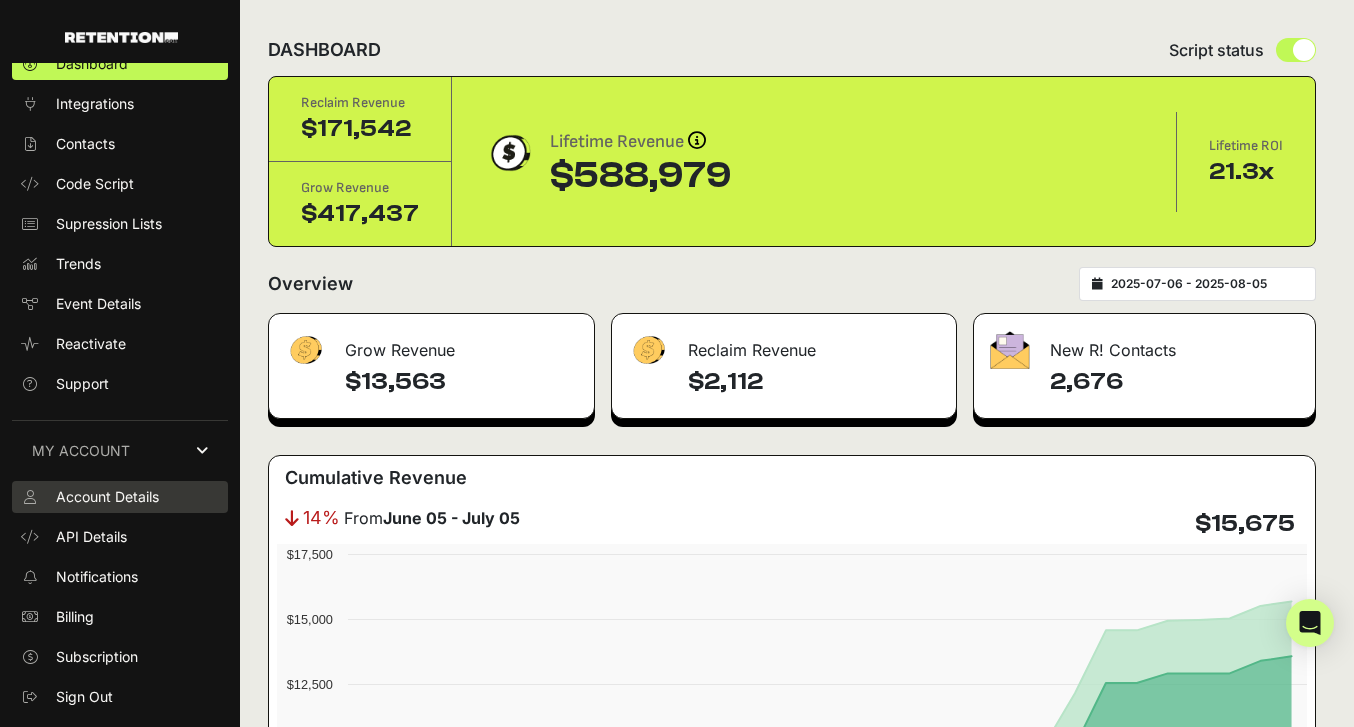 click on "Account Details" at bounding box center (107, 497) 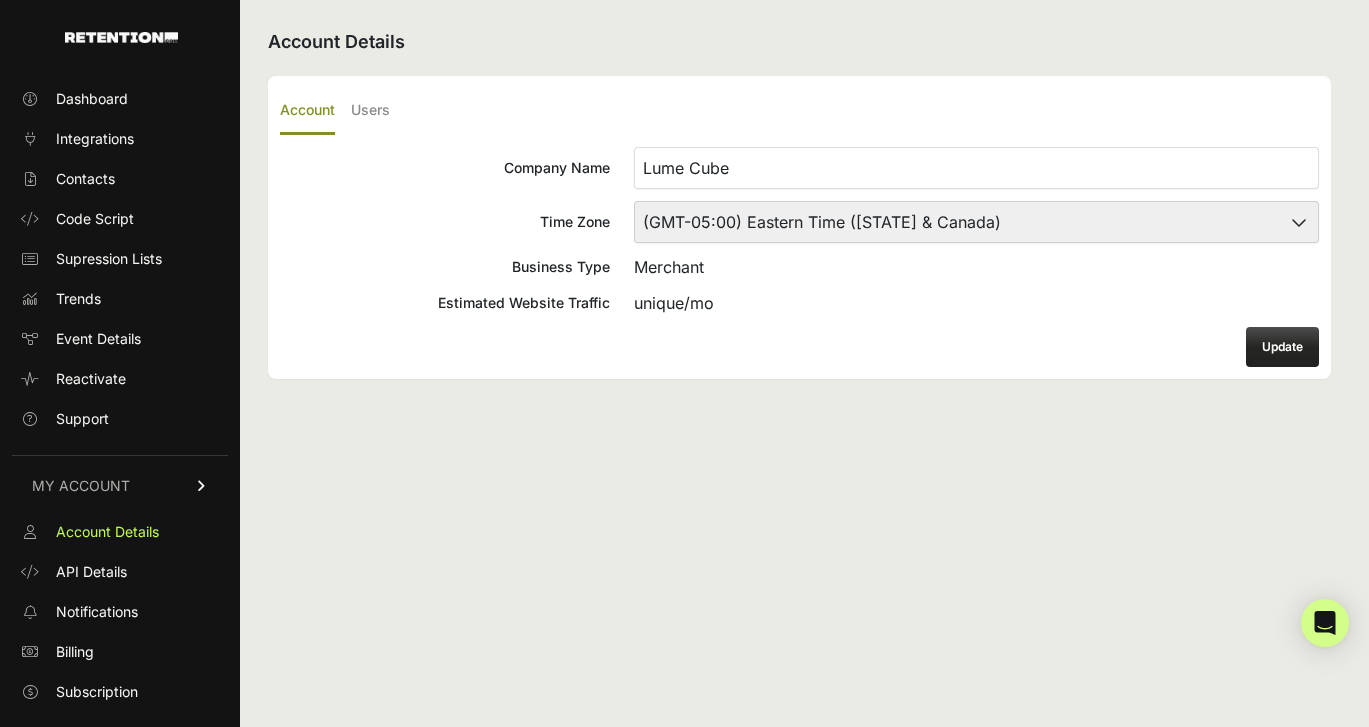 scroll, scrollTop: 0, scrollLeft: 0, axis: both 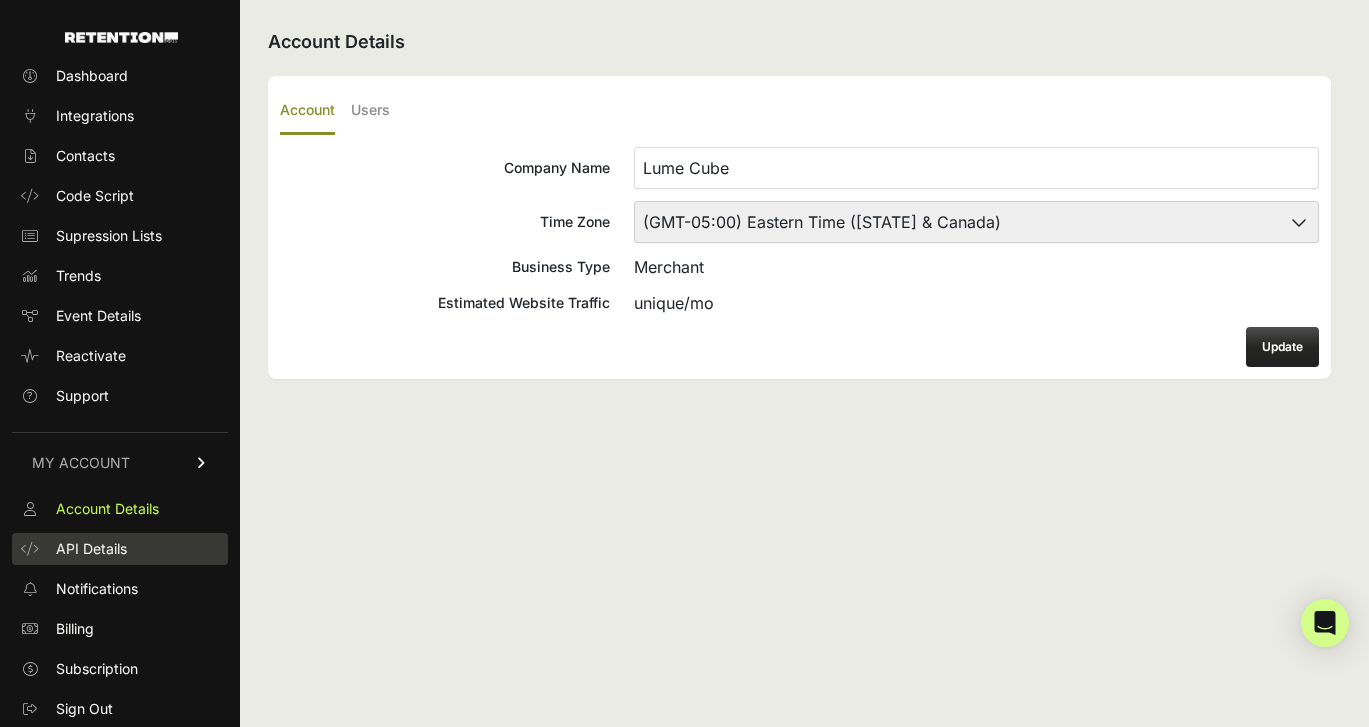 click on "API Details" at bounding box center [91, 549] 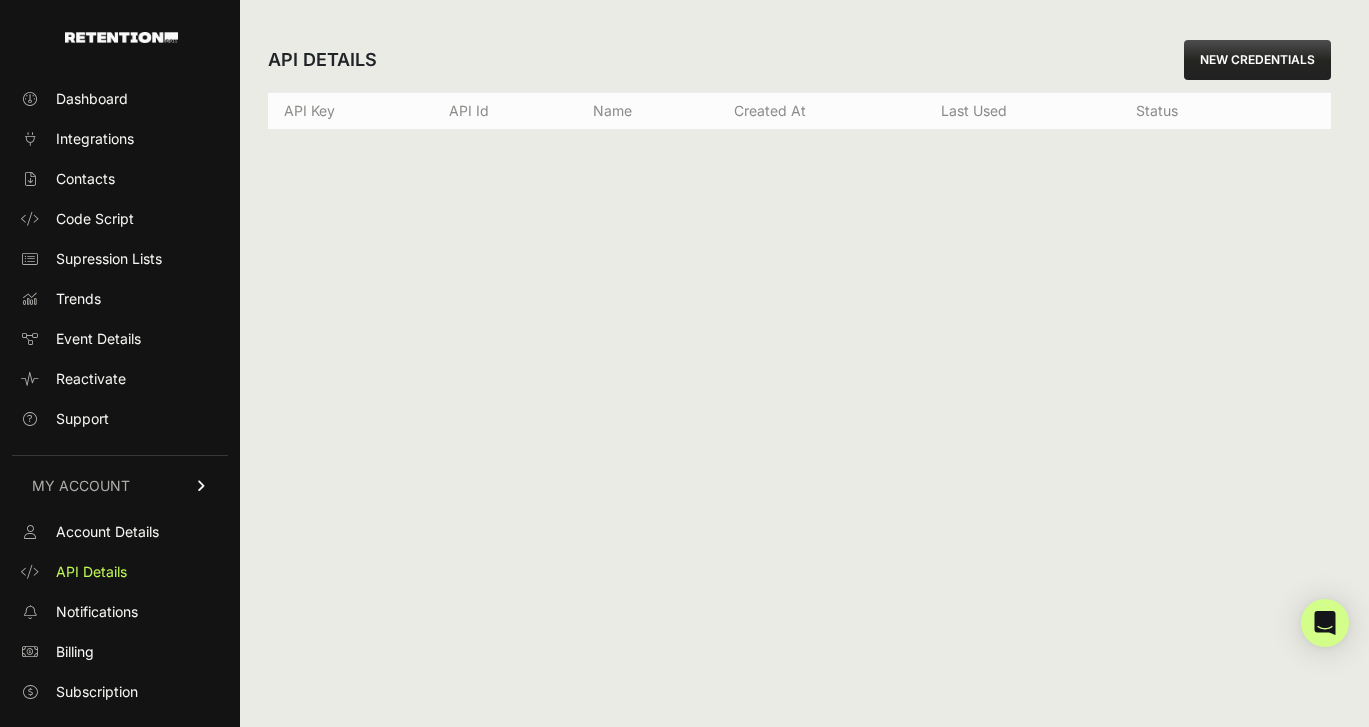 scroll, scrollTop: 0, scrollLeft: 0, axis: both 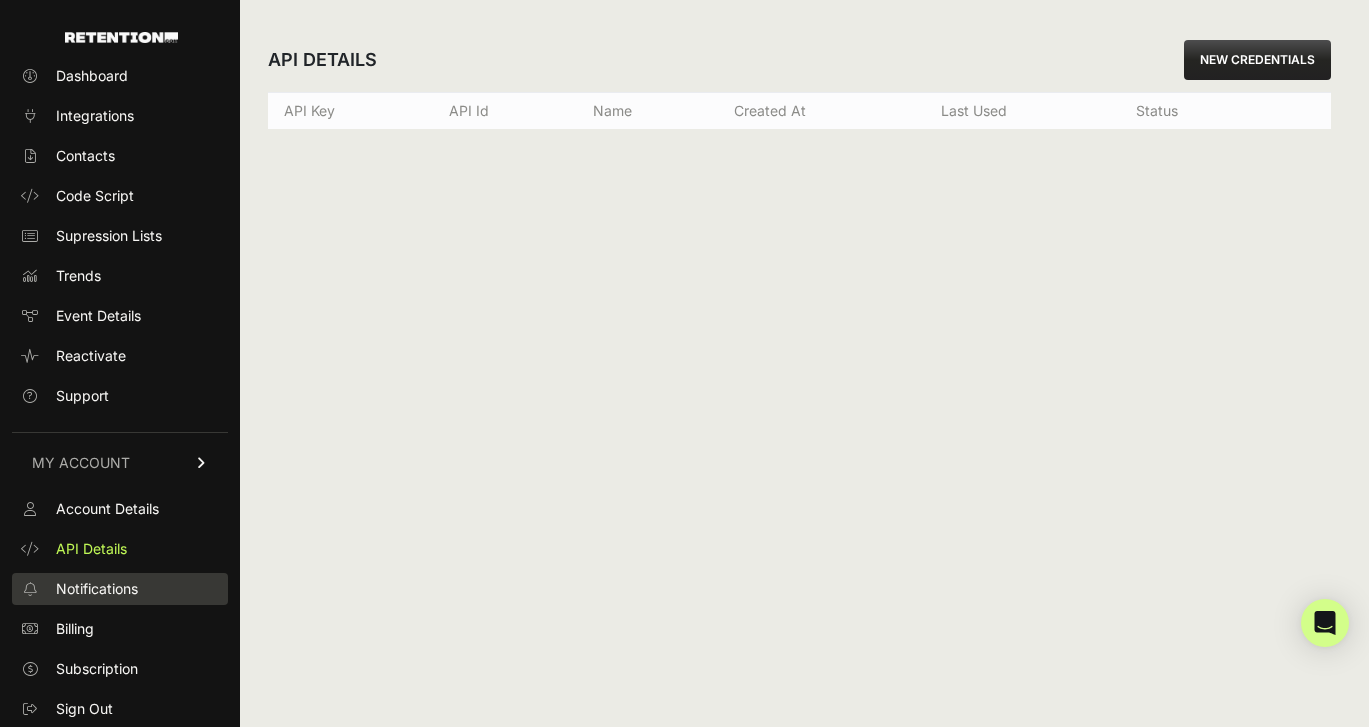 click on "Notifications" at bounding box center (97, 589) 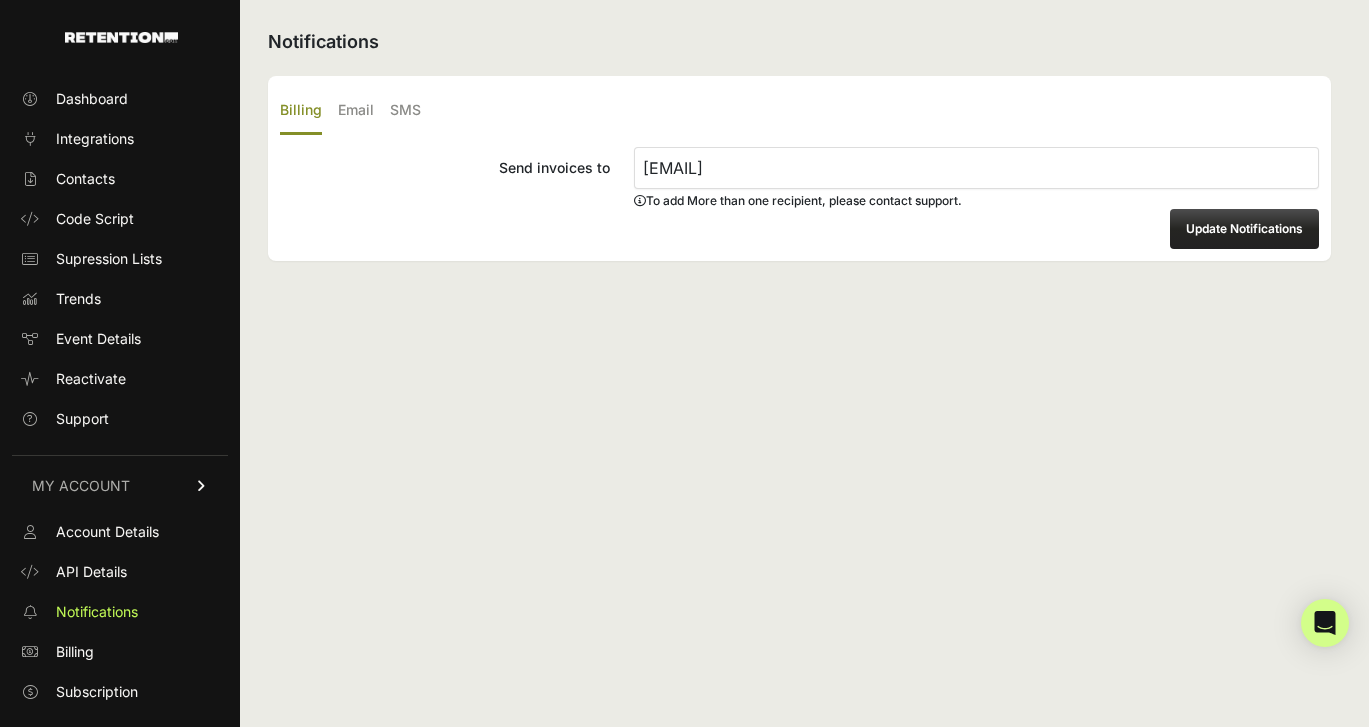 scroll, scrollTop: 0, scrollLeft: 0, axis: both 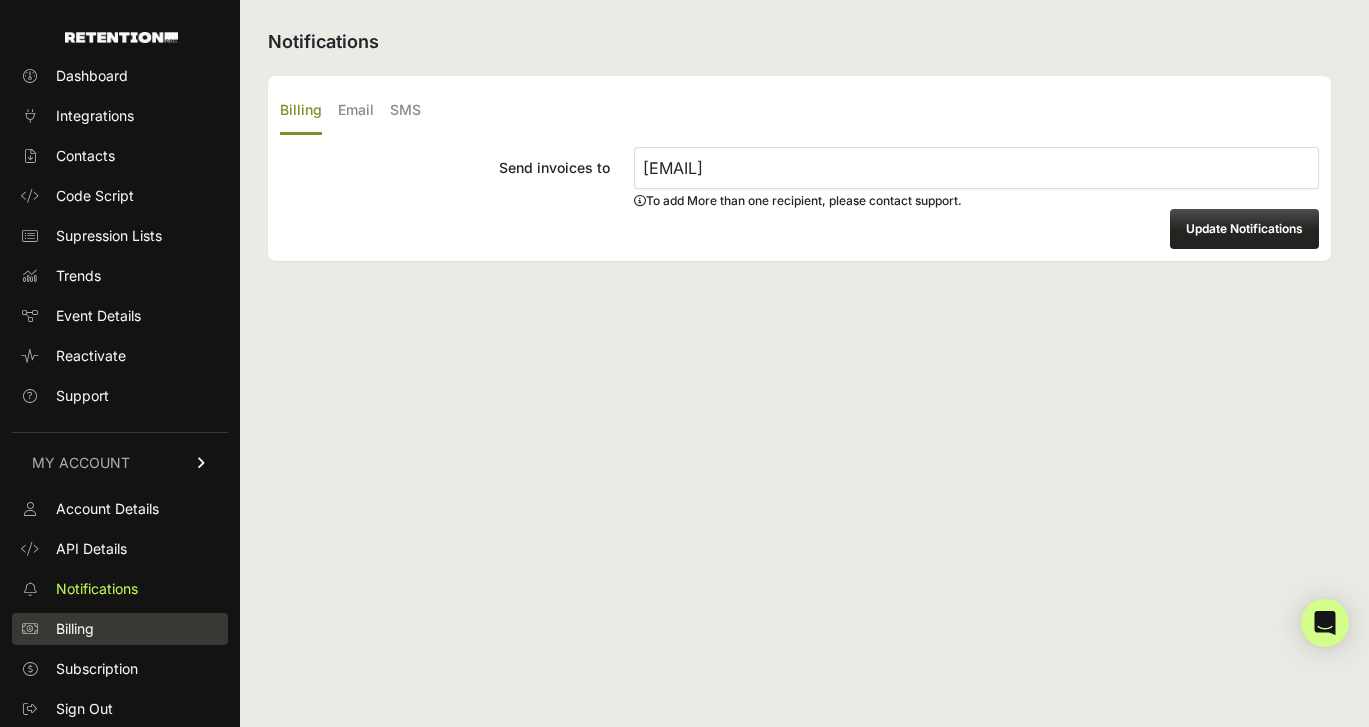 click on "Billing" at bounding box center (120, 629) 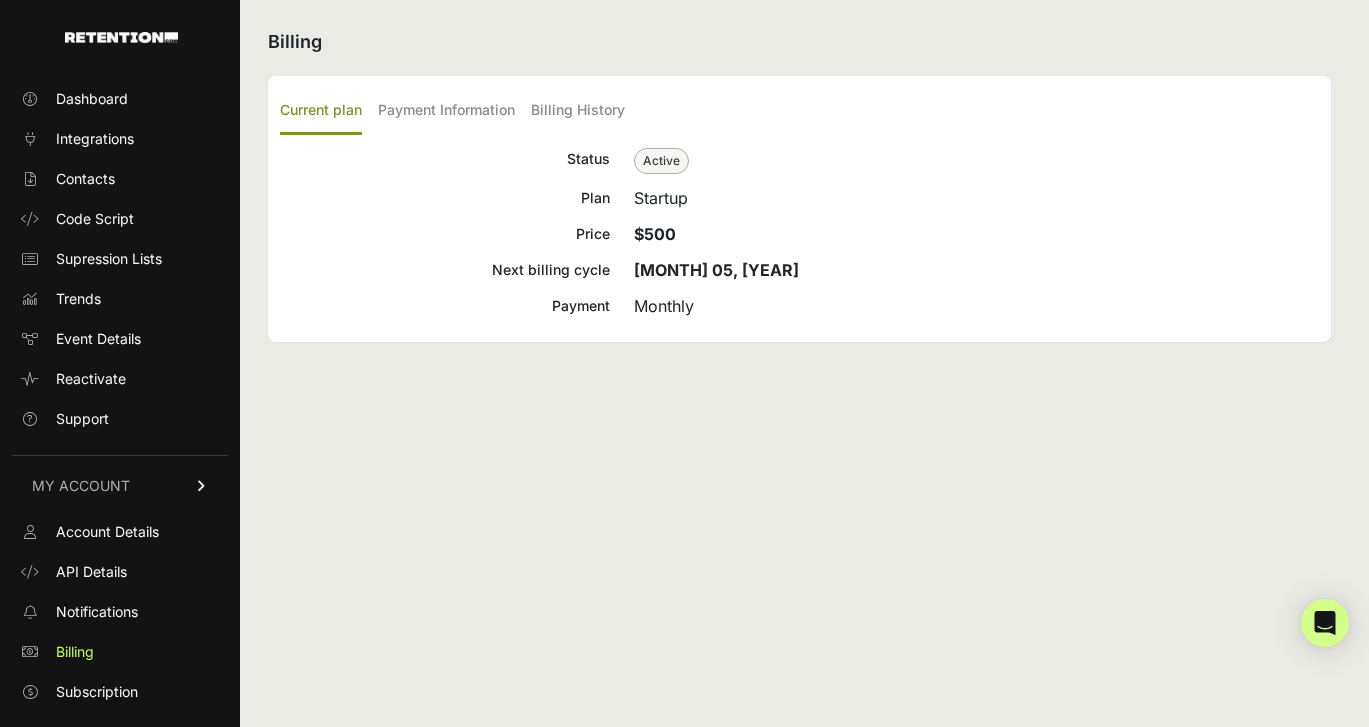 scroll, scrollTop: 0, scrollLeft: 0, axis: both 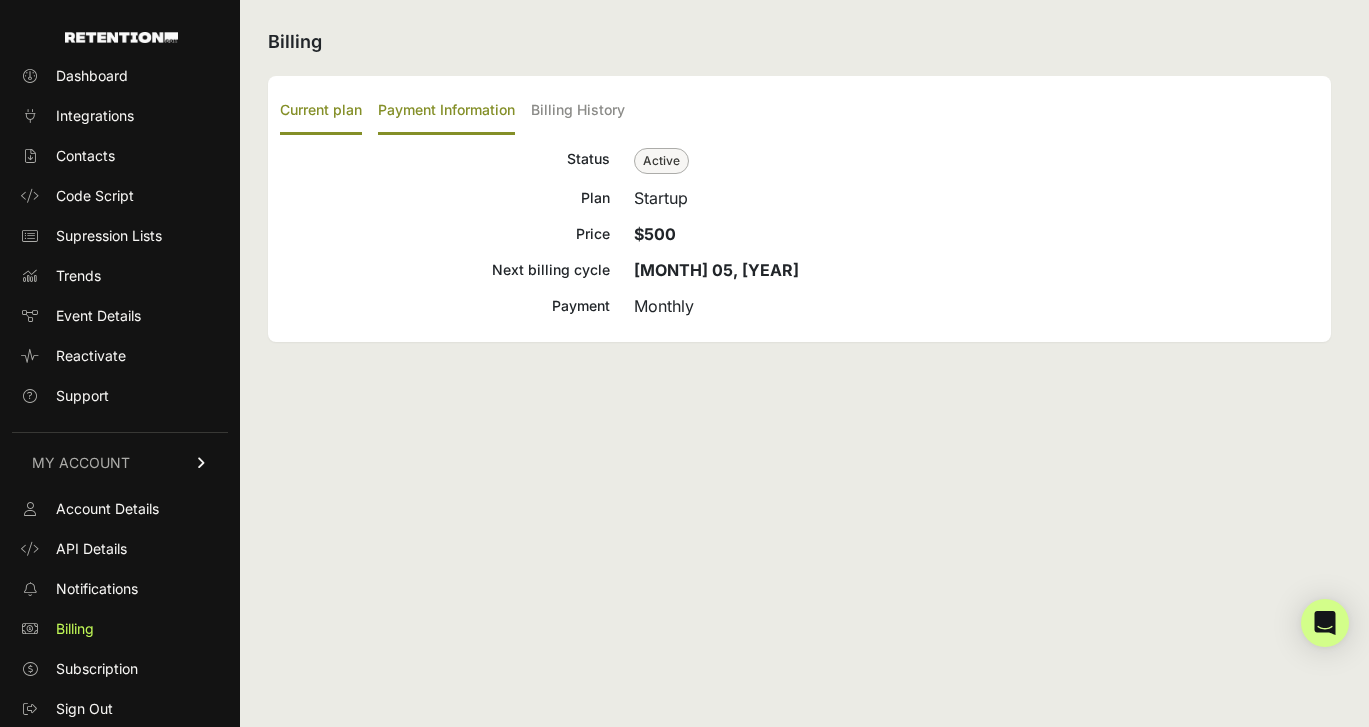 click on "Payment Information" at bounding box center (446, 111) 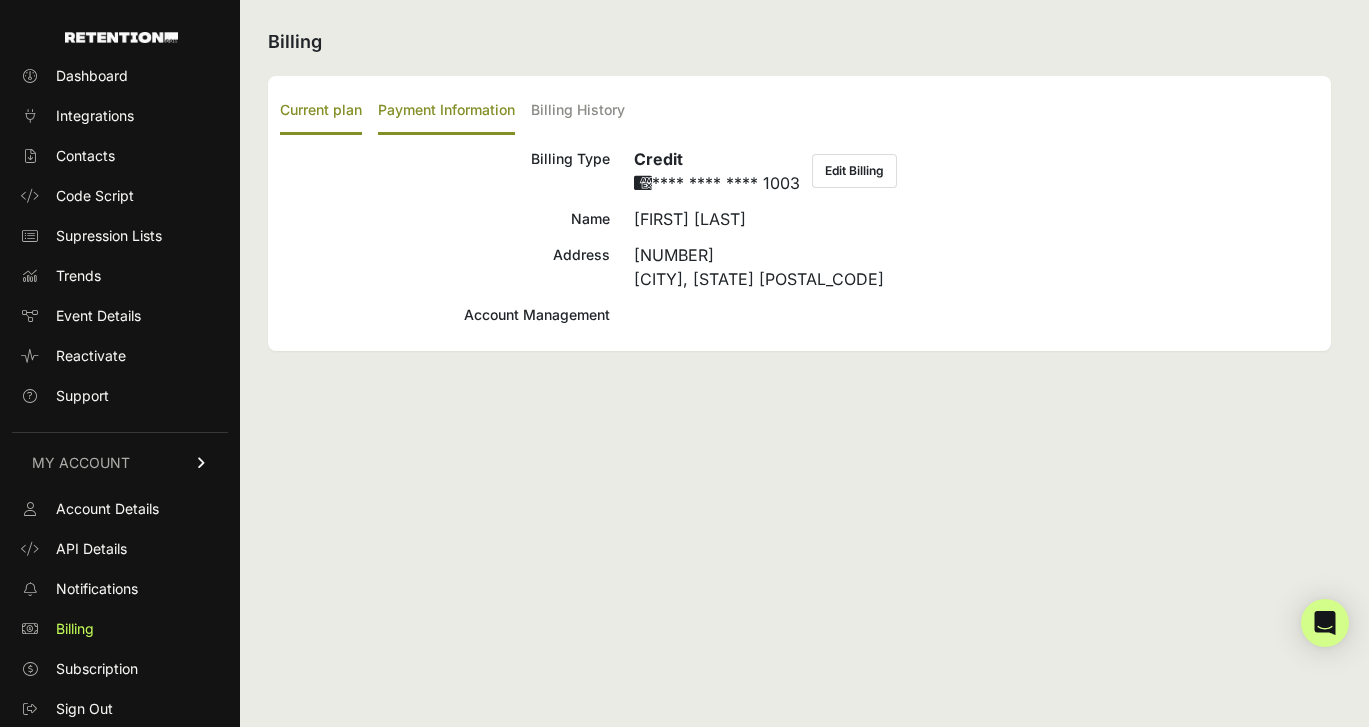 click on "Current plan" at bounding box center [321, 111] 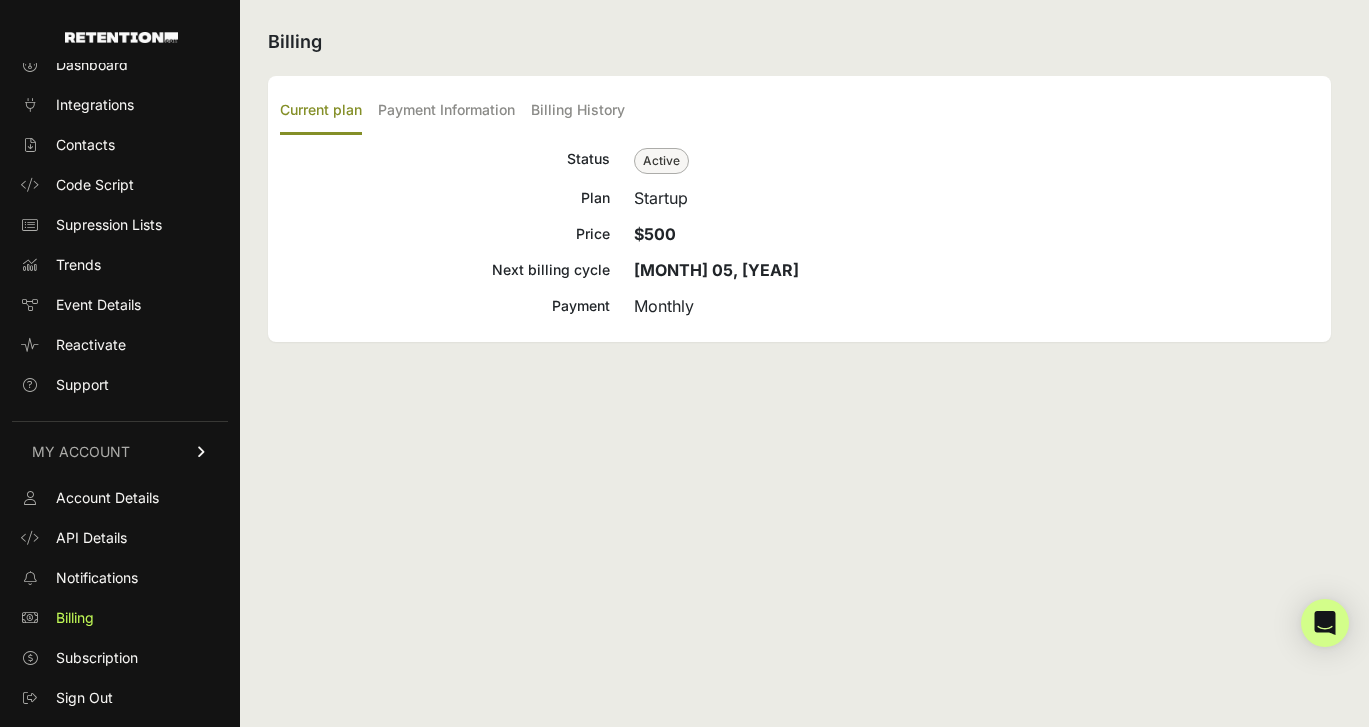 scroll, scrollTop: 35, scrollLeft: 0, axis: vertical 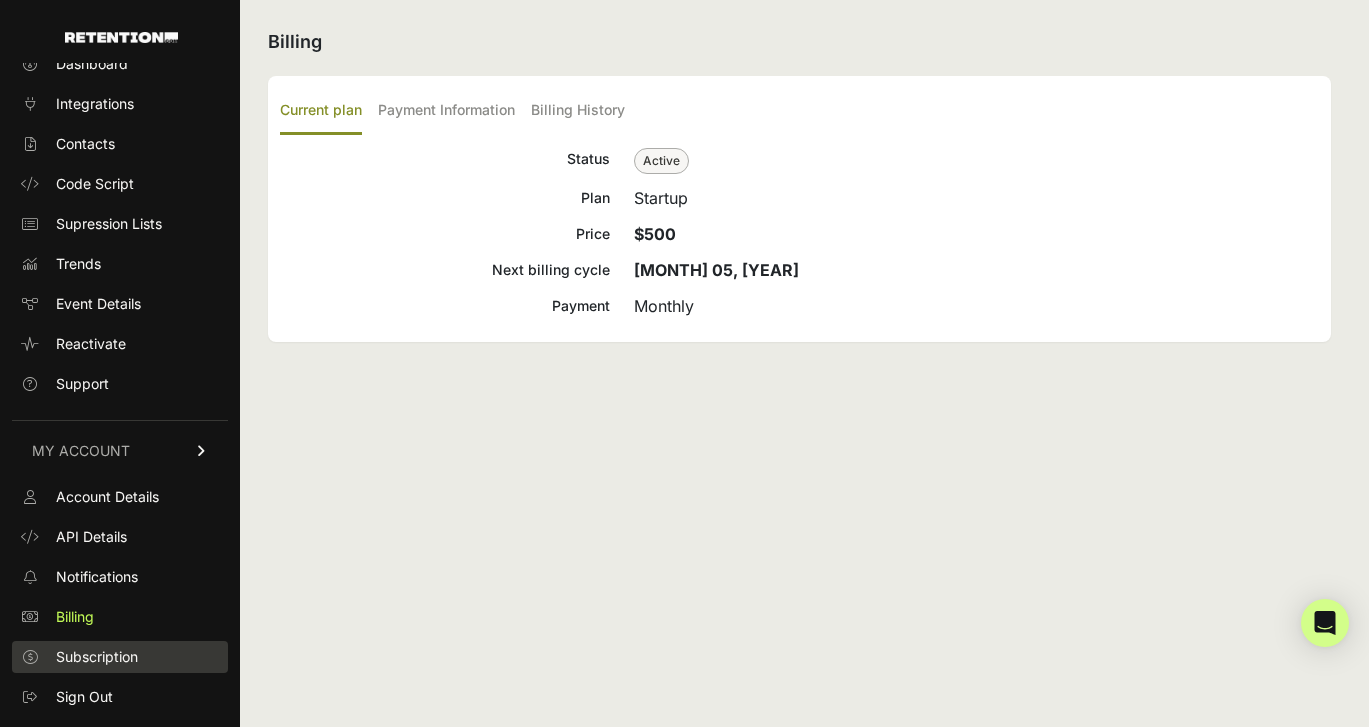 click on "Subscription" at bounding box center (97, 657) 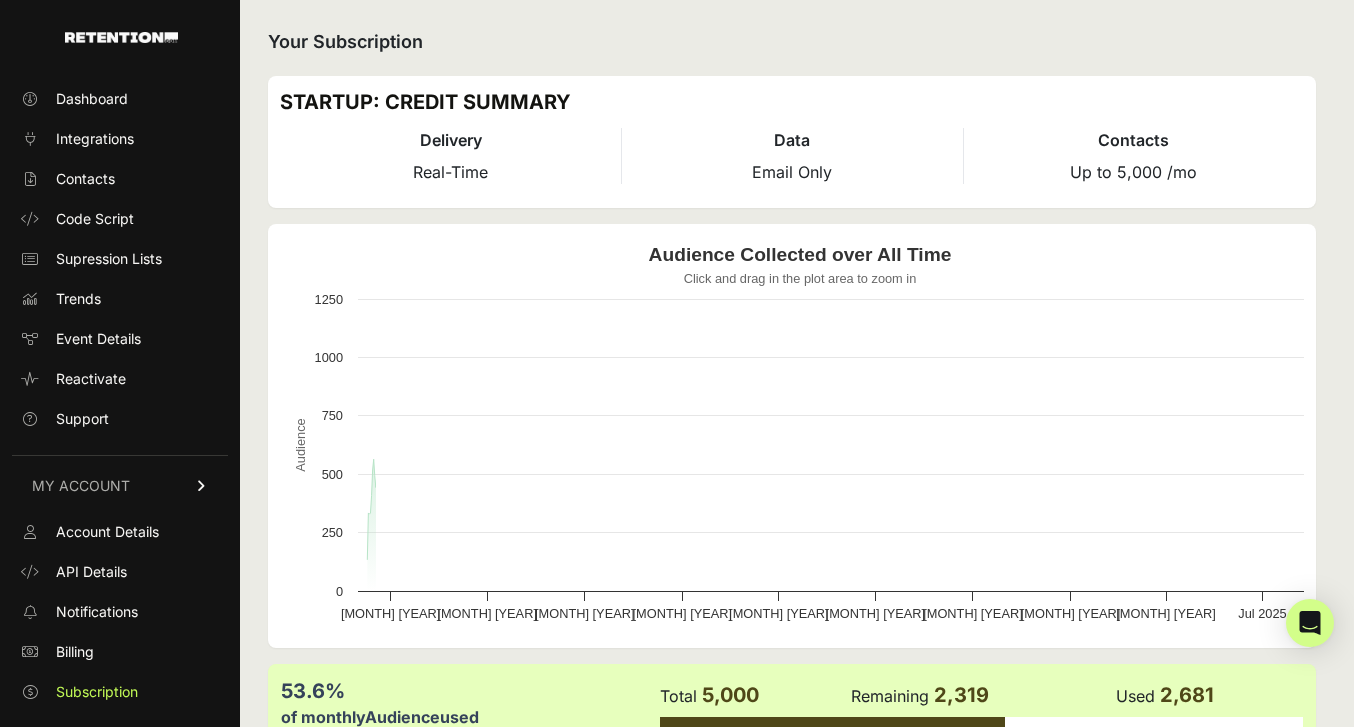 scroll, scrollTop: 0, scrollLeft: 0, axis: both 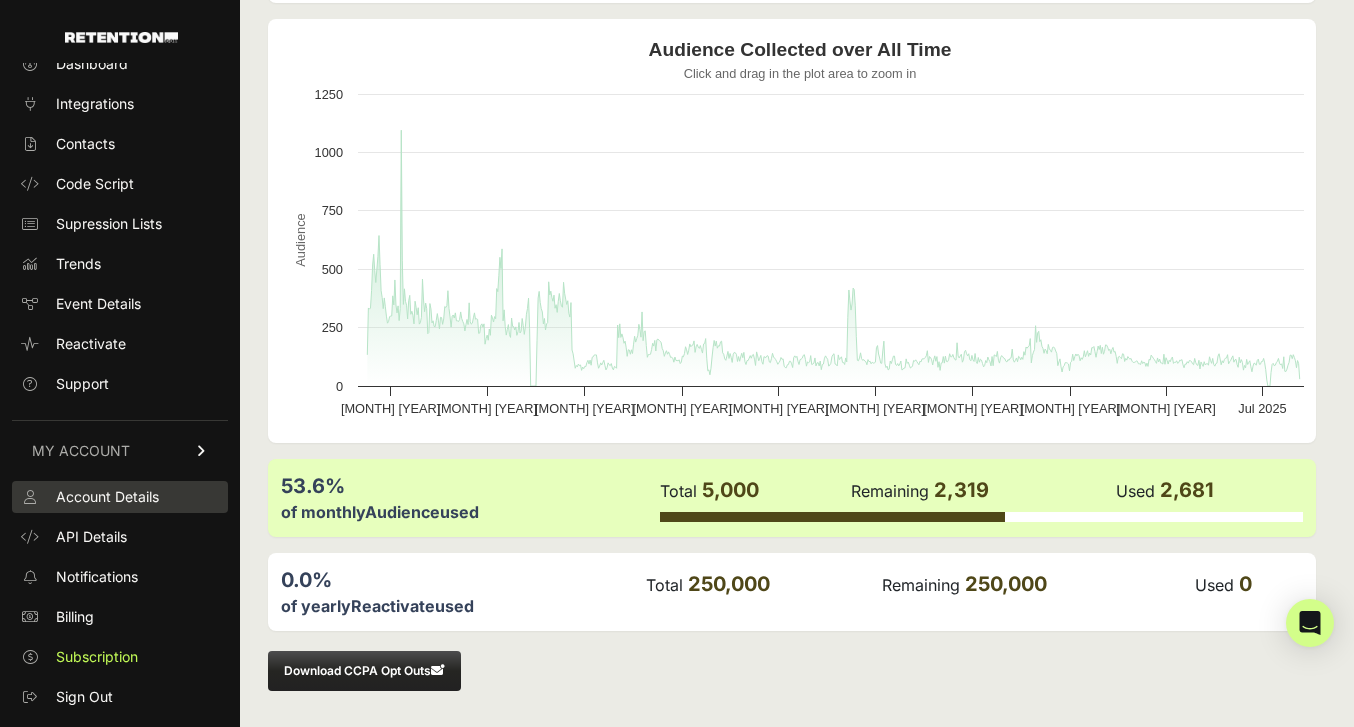 click on "Account Details" at bounding box center [107, 497] 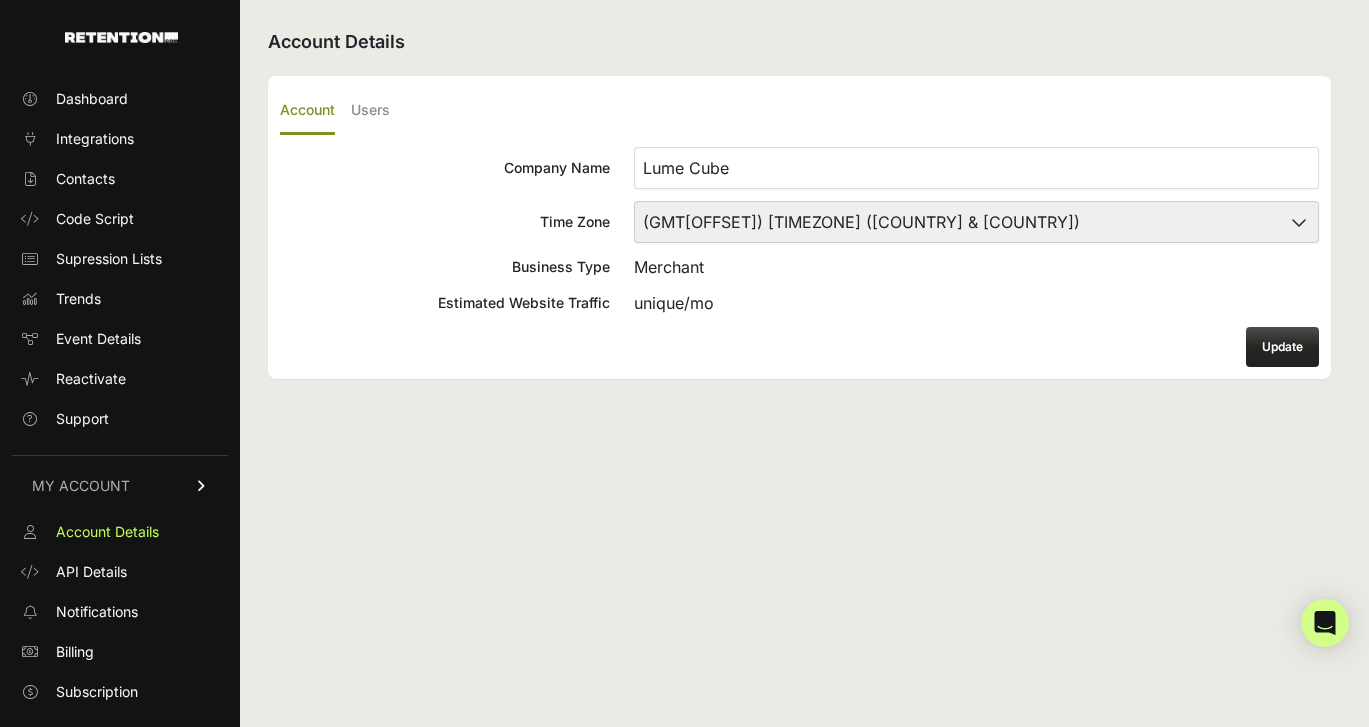 scroll, scrollTop: 0, scrollLeft: 0, axis: both 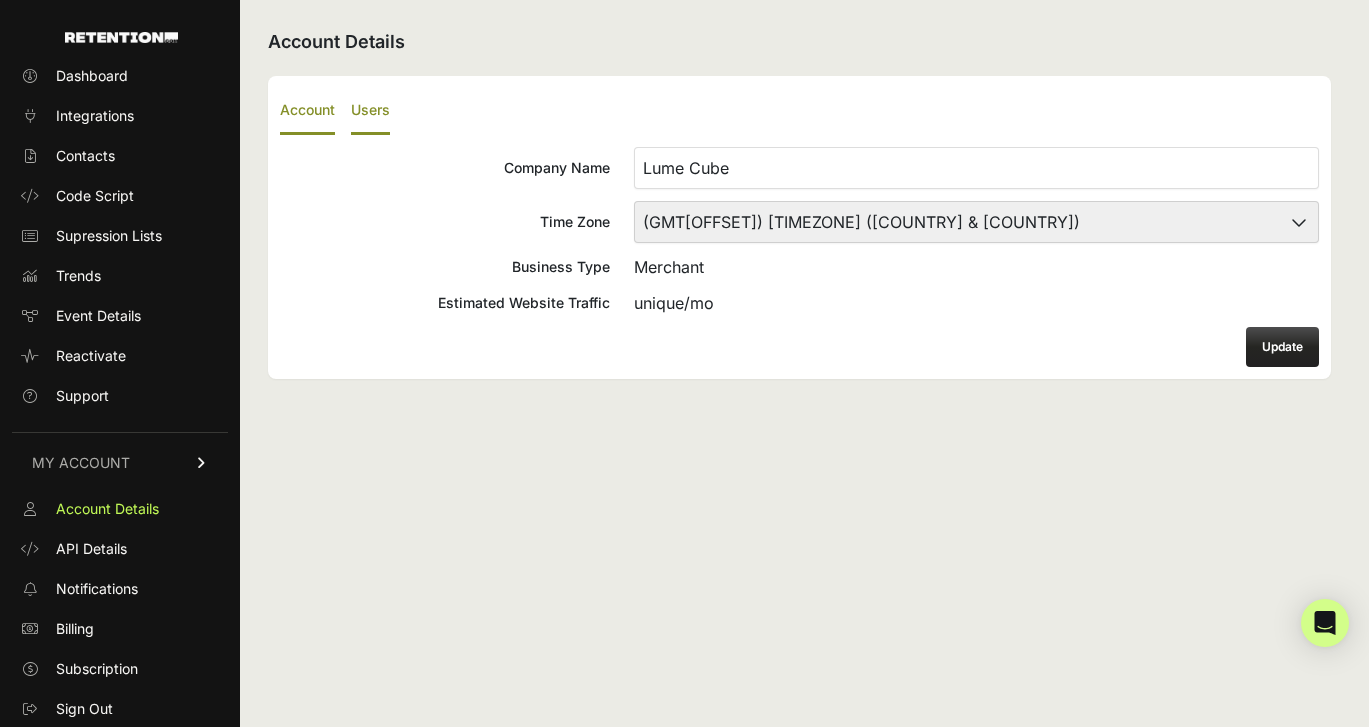 click on "Users" at bounding box center (370, 111) 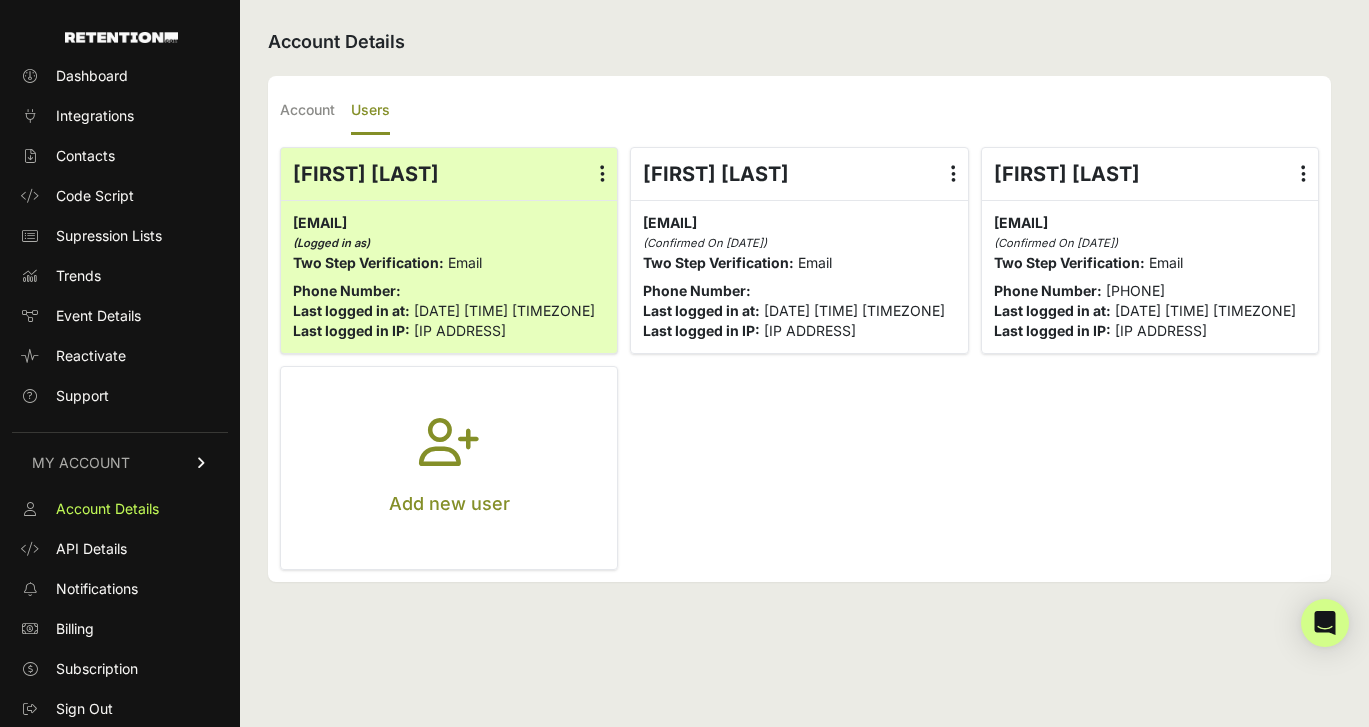 click at bounding box center [1303, 174] 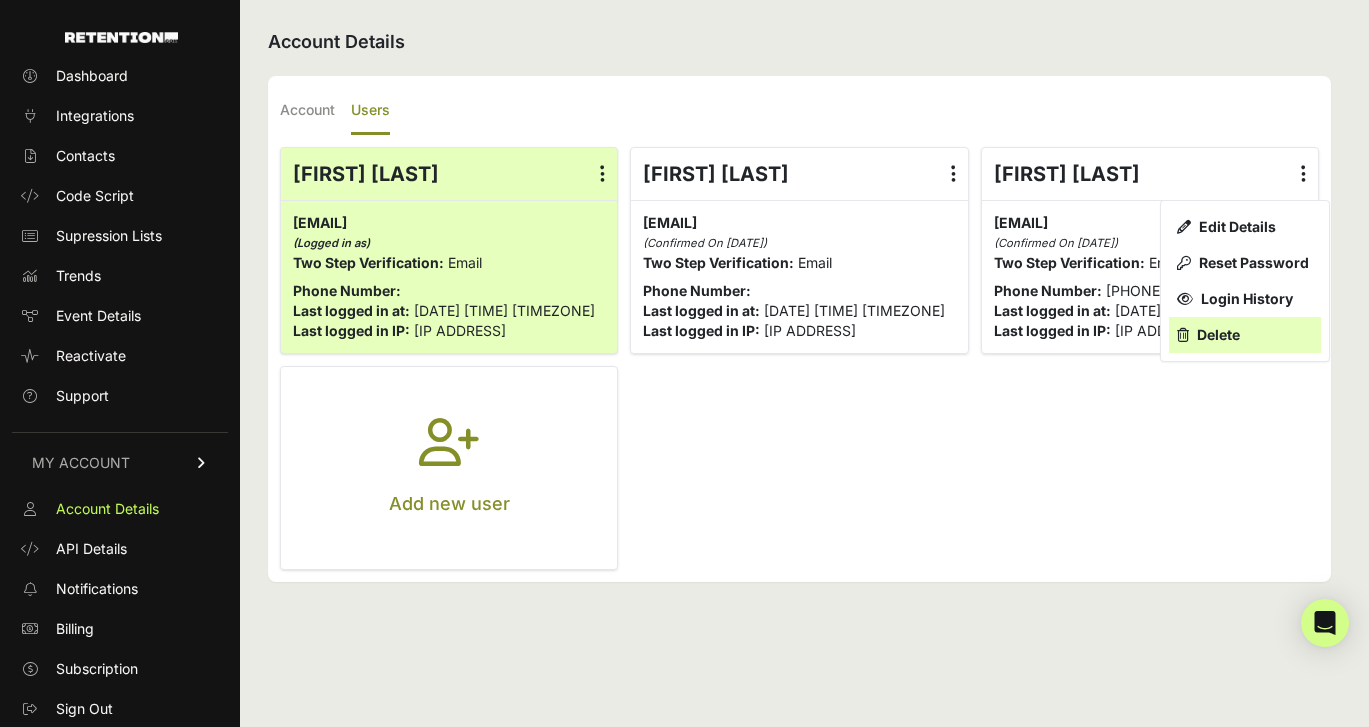 click on "Delete" at bounding box center (1245, 335) 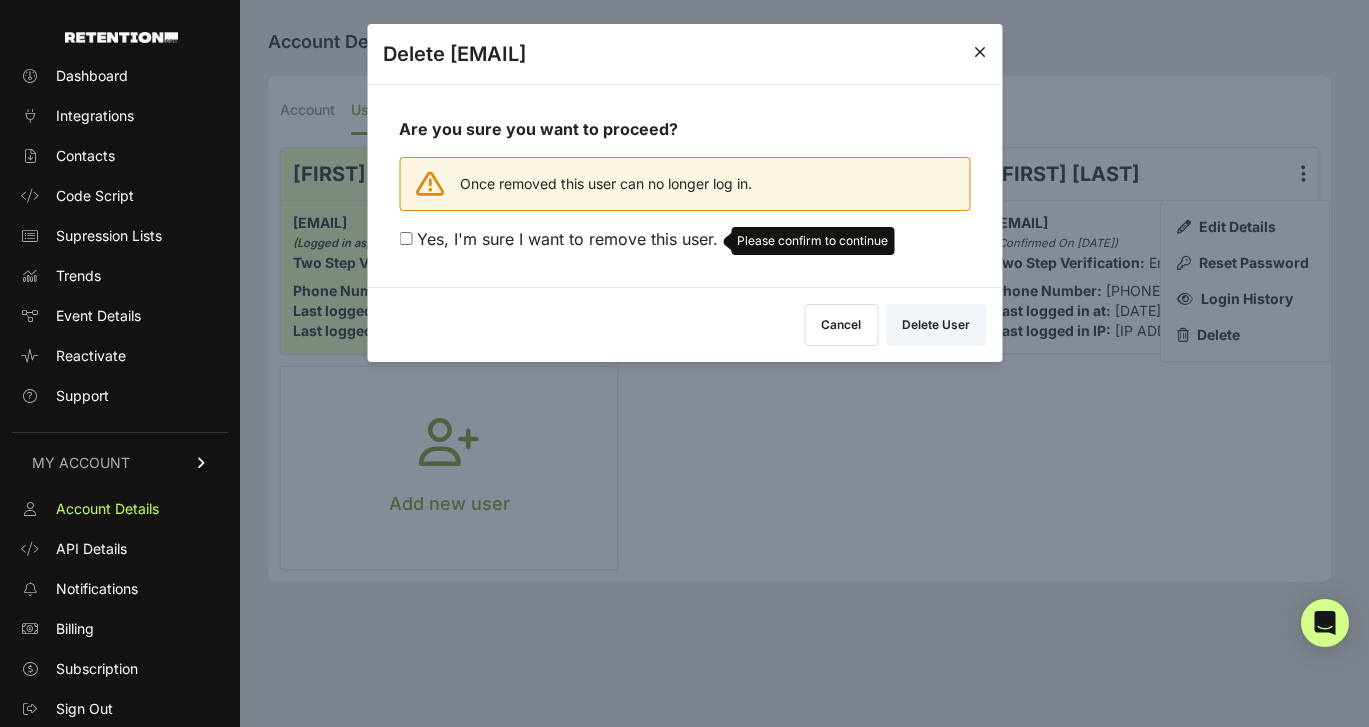 click on "Yes, I'm sure I want to remove this user." at bounding box center [567, 239] 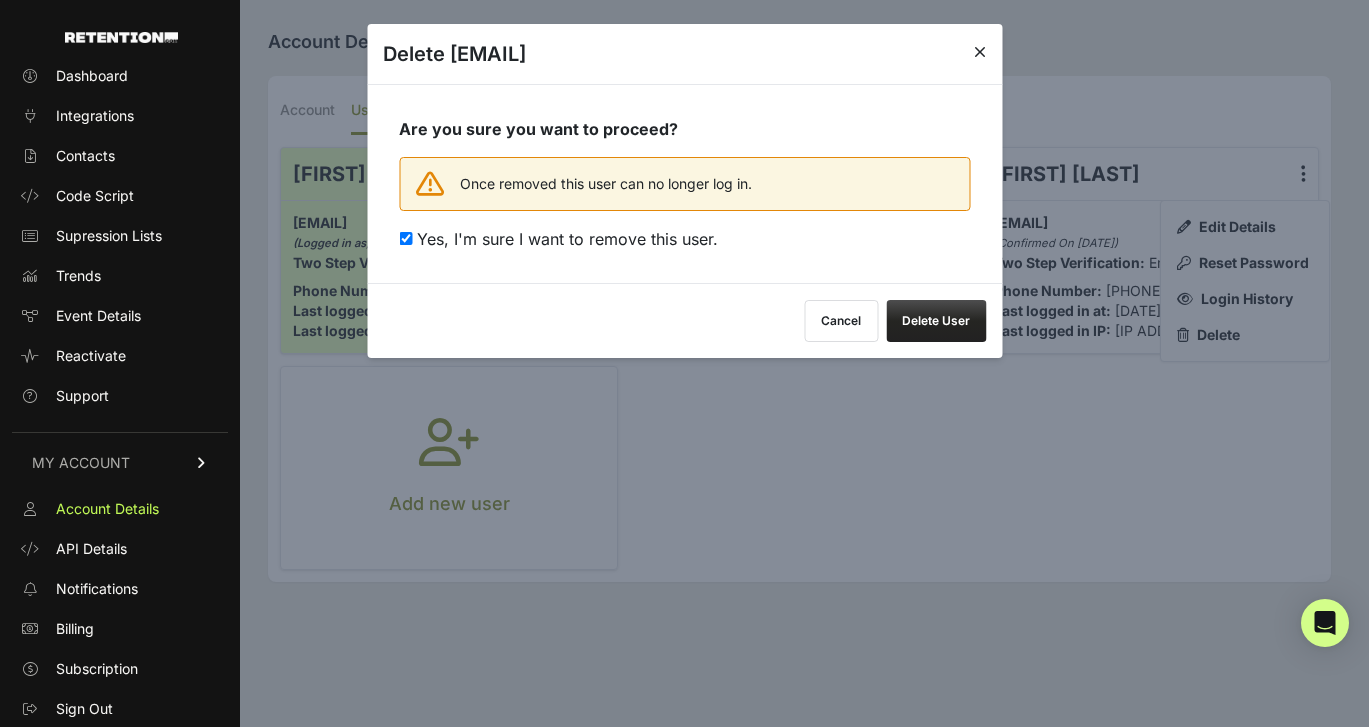 click on "Delete User" at bounding box center (936, 321) 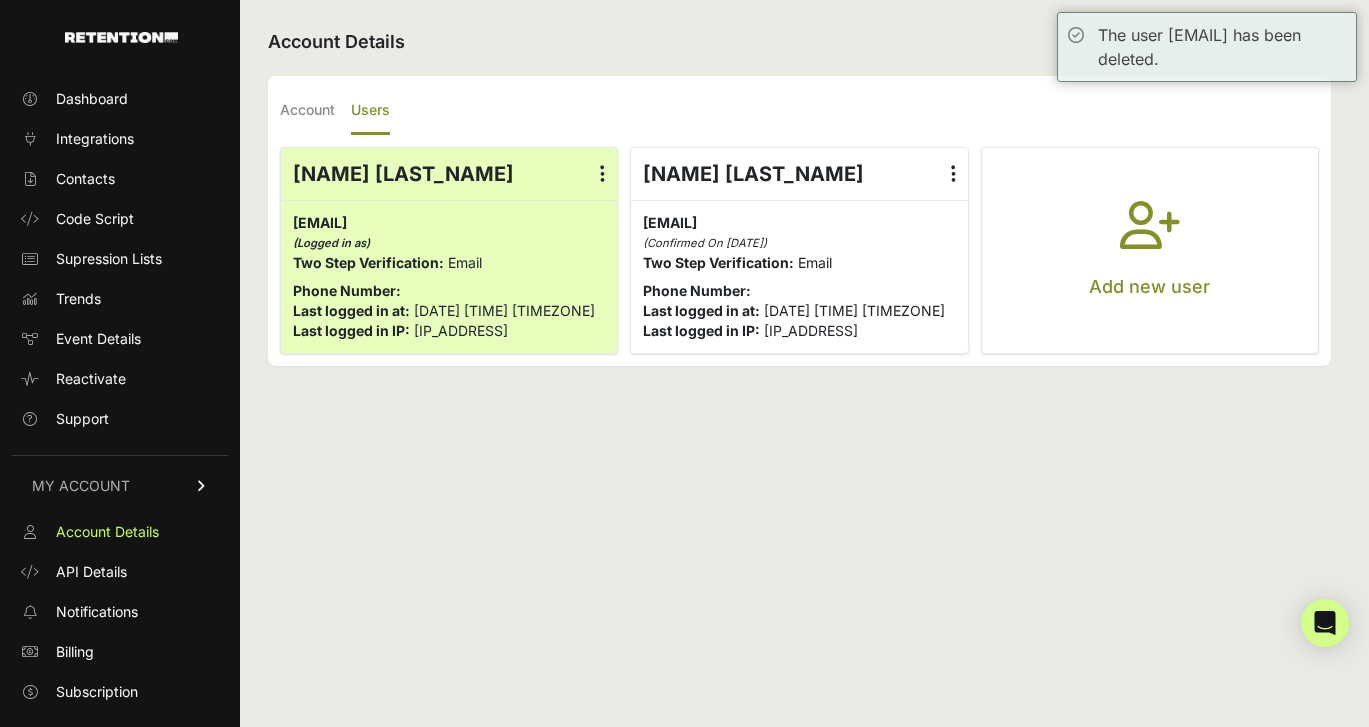 scroll, scrollTop: 0, scrollLeft: 0, axis: both 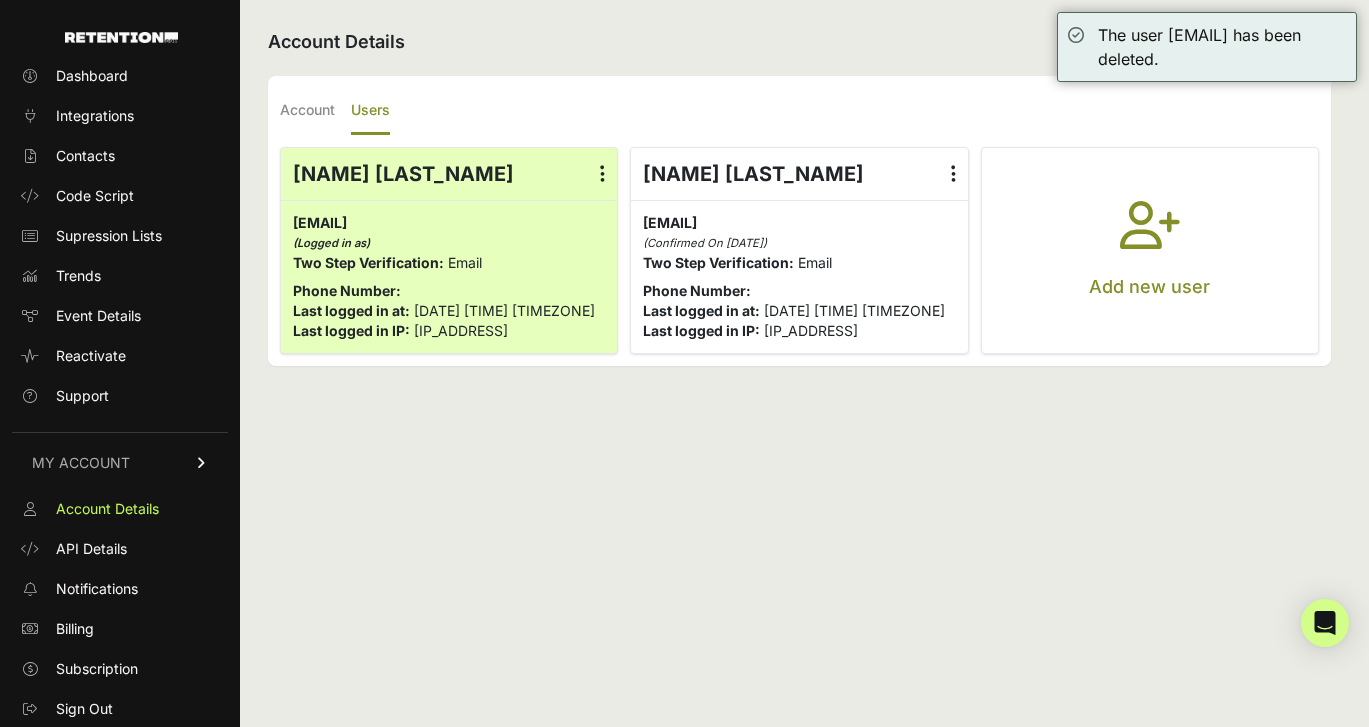 click at bounding box center (953, 174) 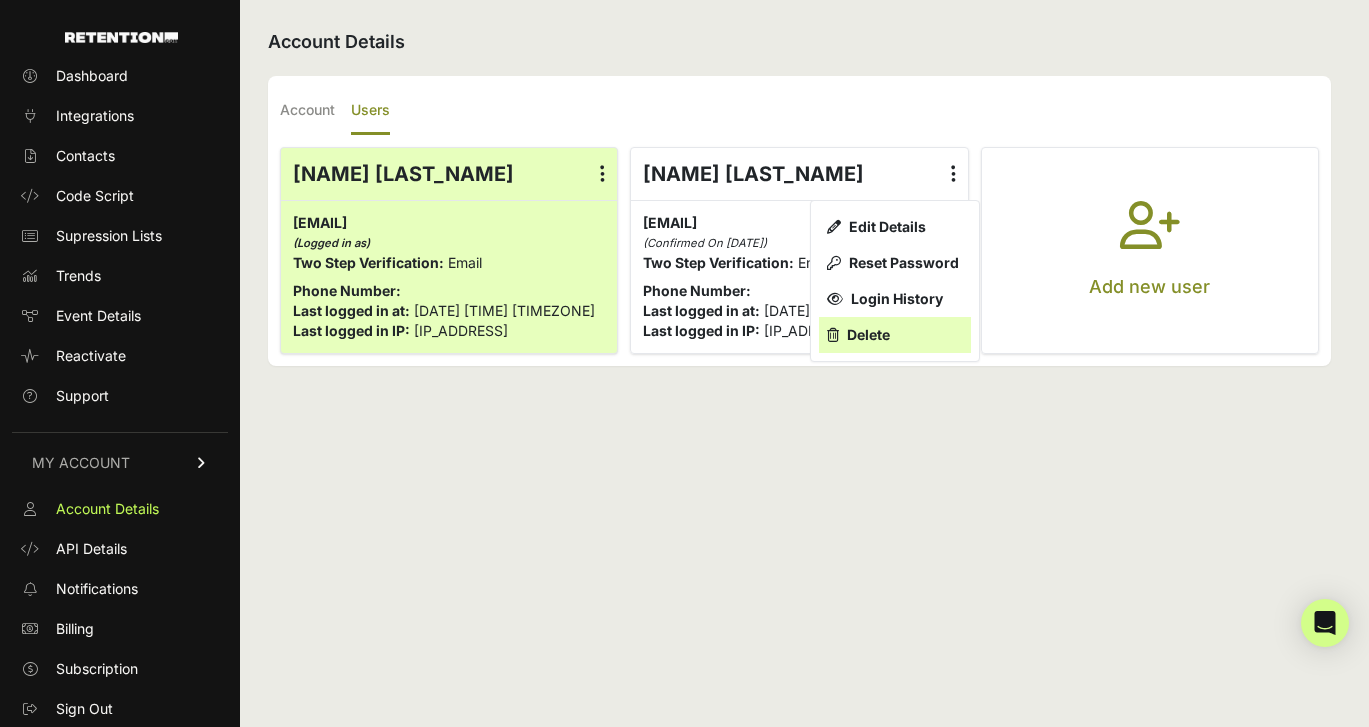 click on "Delete" at bounding box center [895, 335] 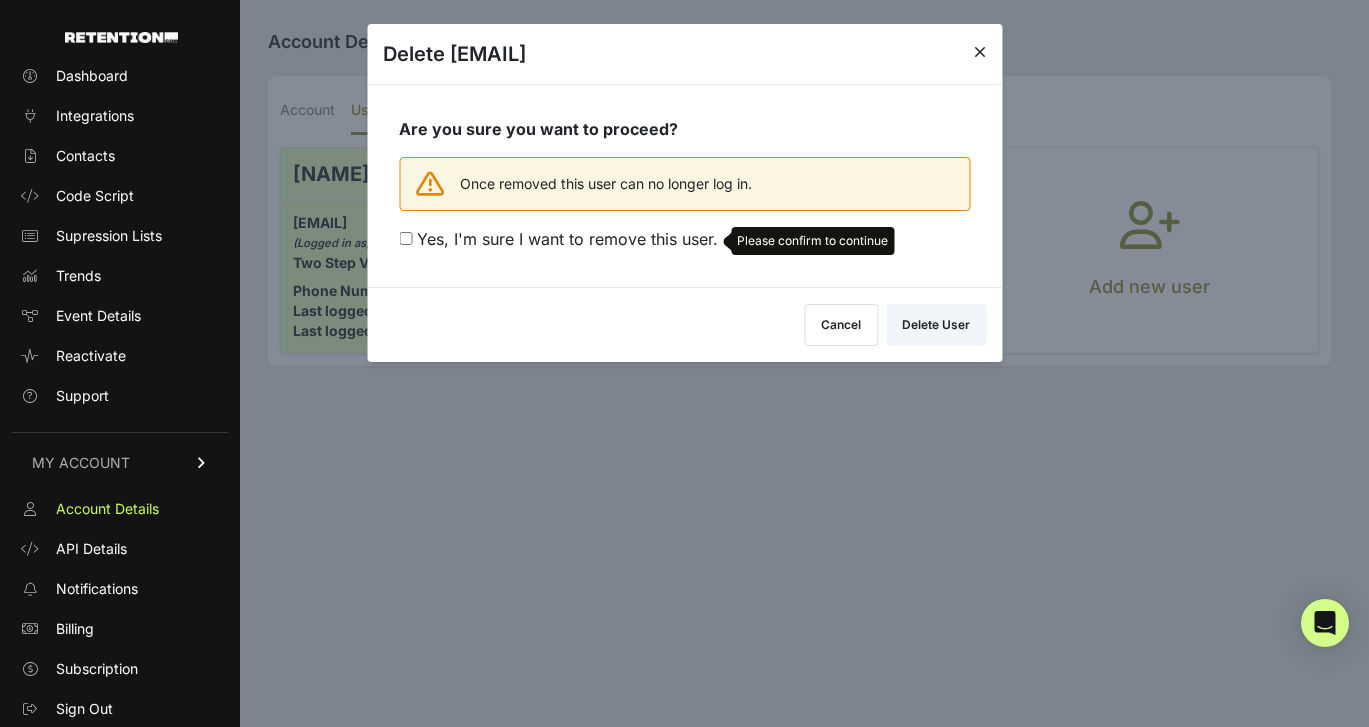 click at bounding box center (408, 239) 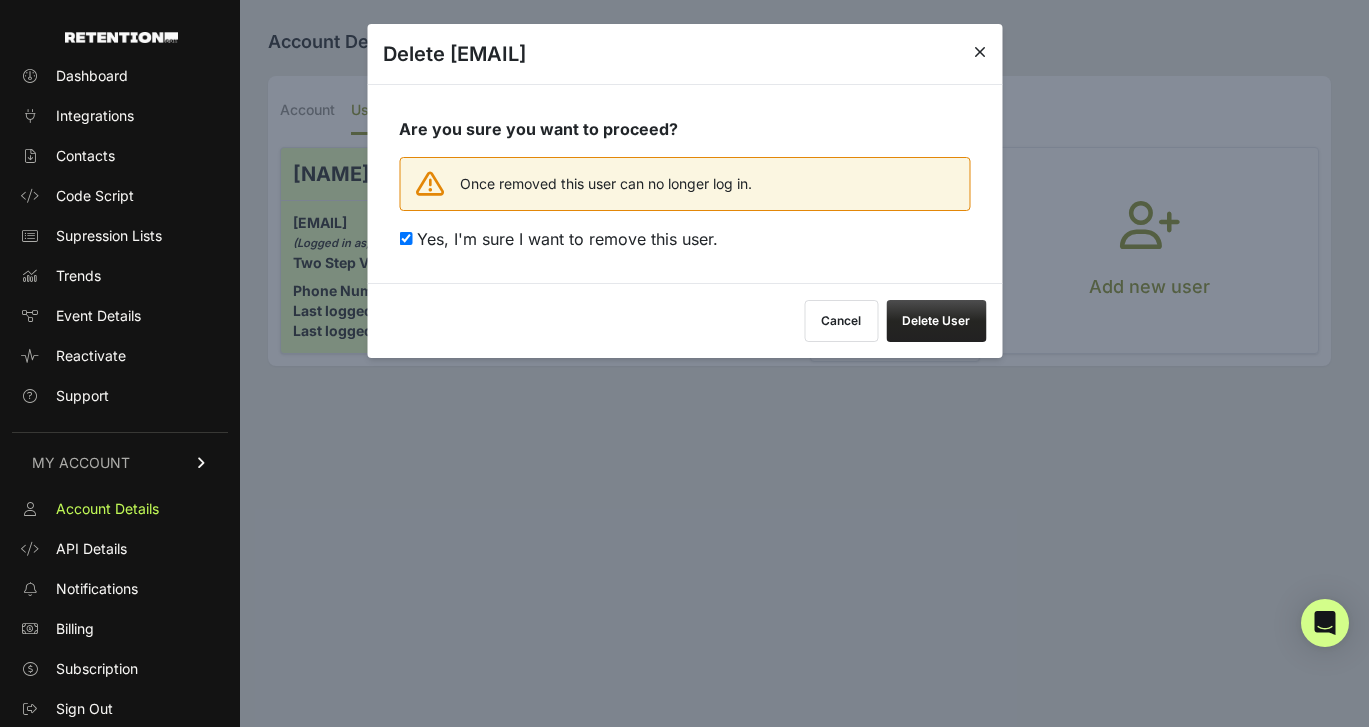 click on "Cancel" at bounding box center [841, 321] 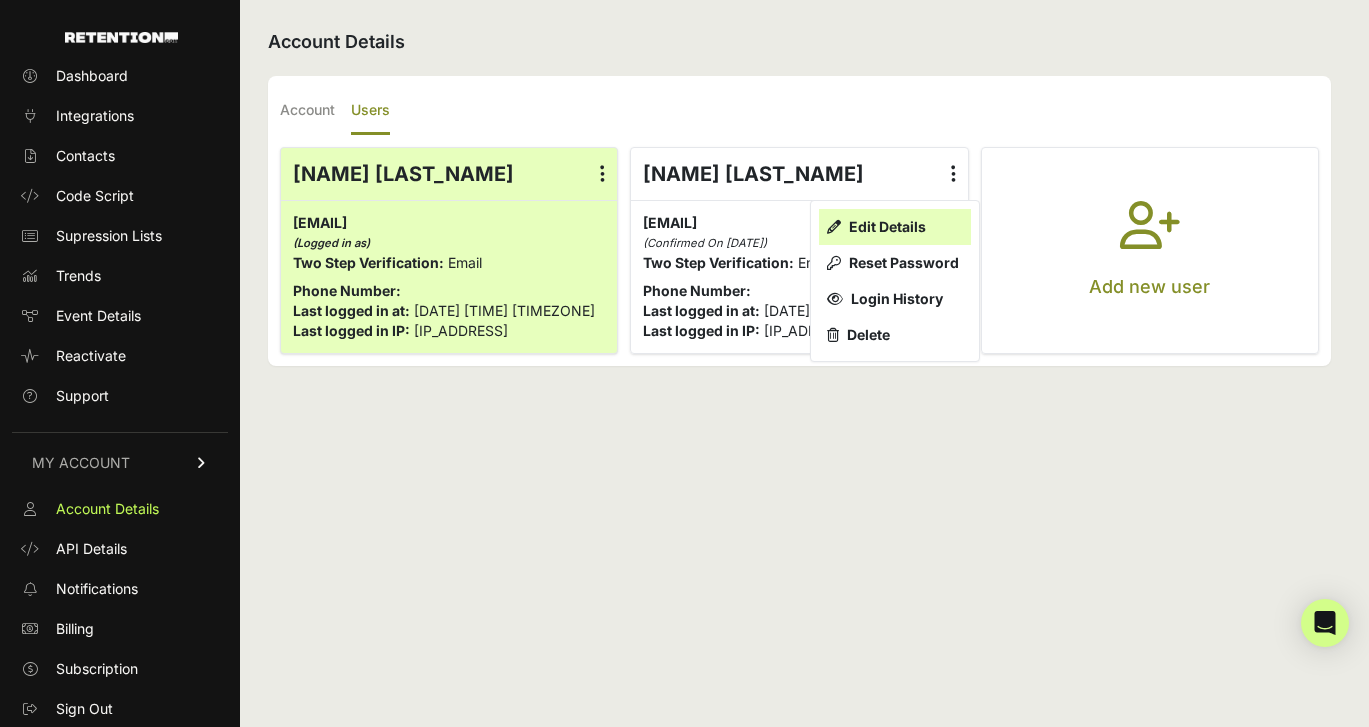click on "Edit Details" at bounding box center (895, 227) 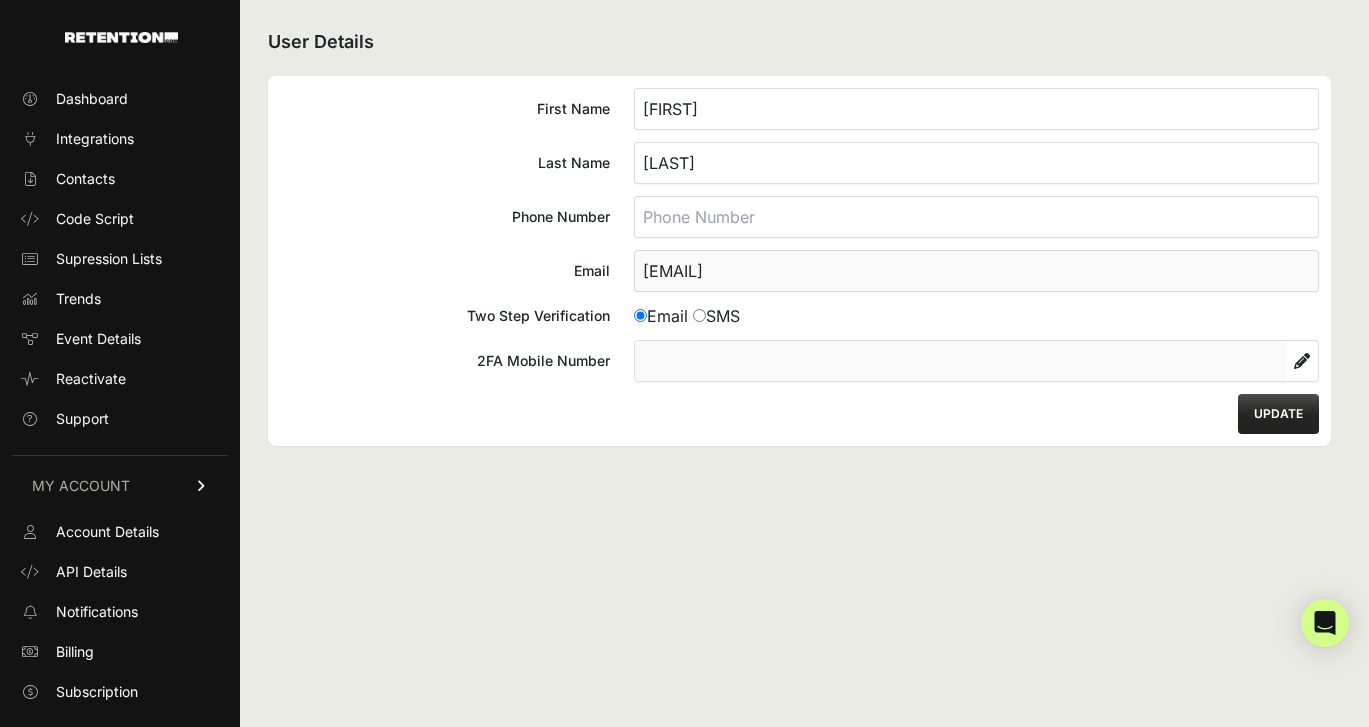 scroll, scrollTop: 0, scrollLeft: 0, axis: both 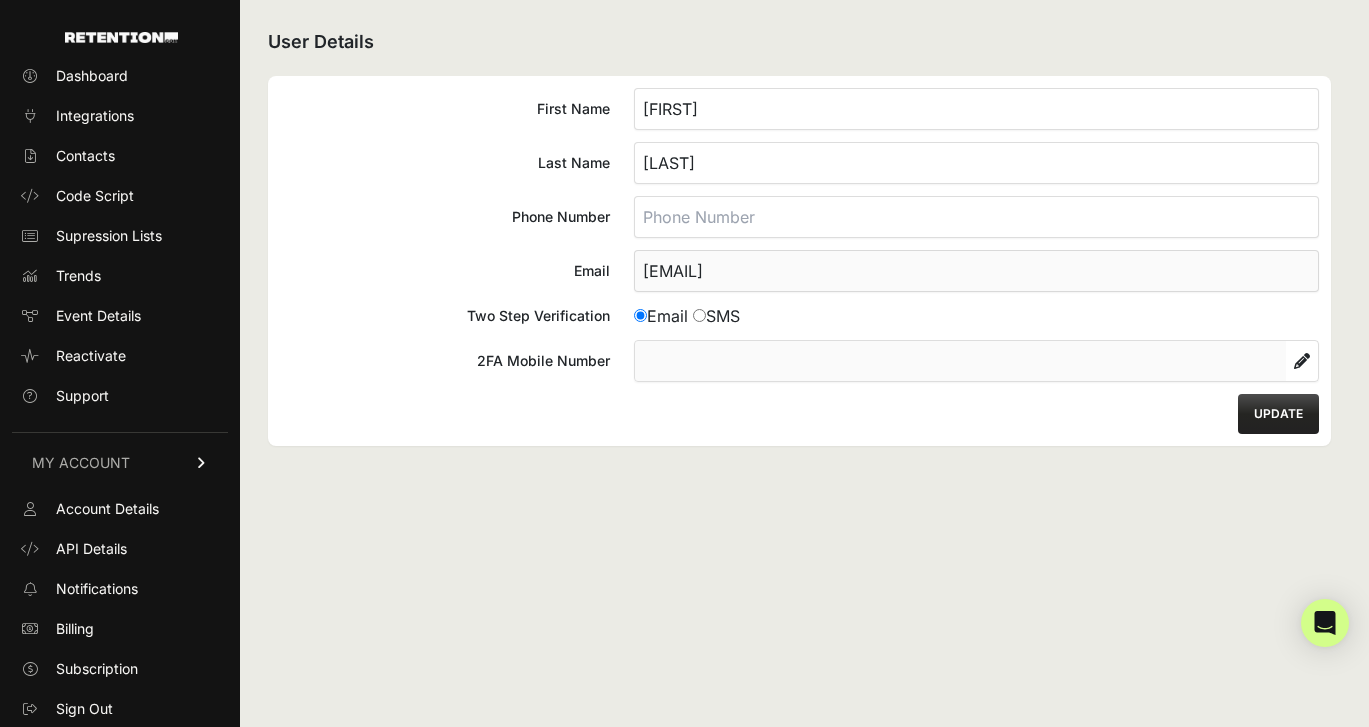 click on "Email
SMS" at bounding box center [976, 316] 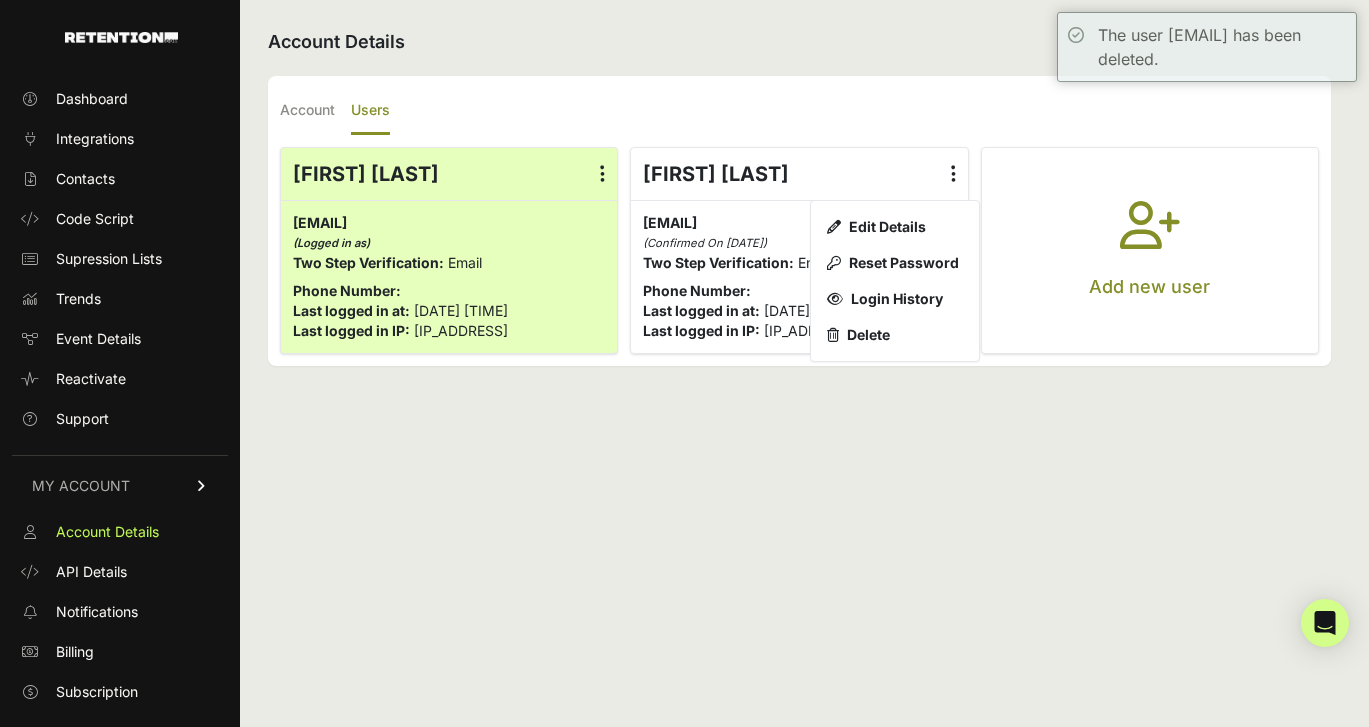 scroll, scrollTop: 0, scrollLeft: 0, axis: both 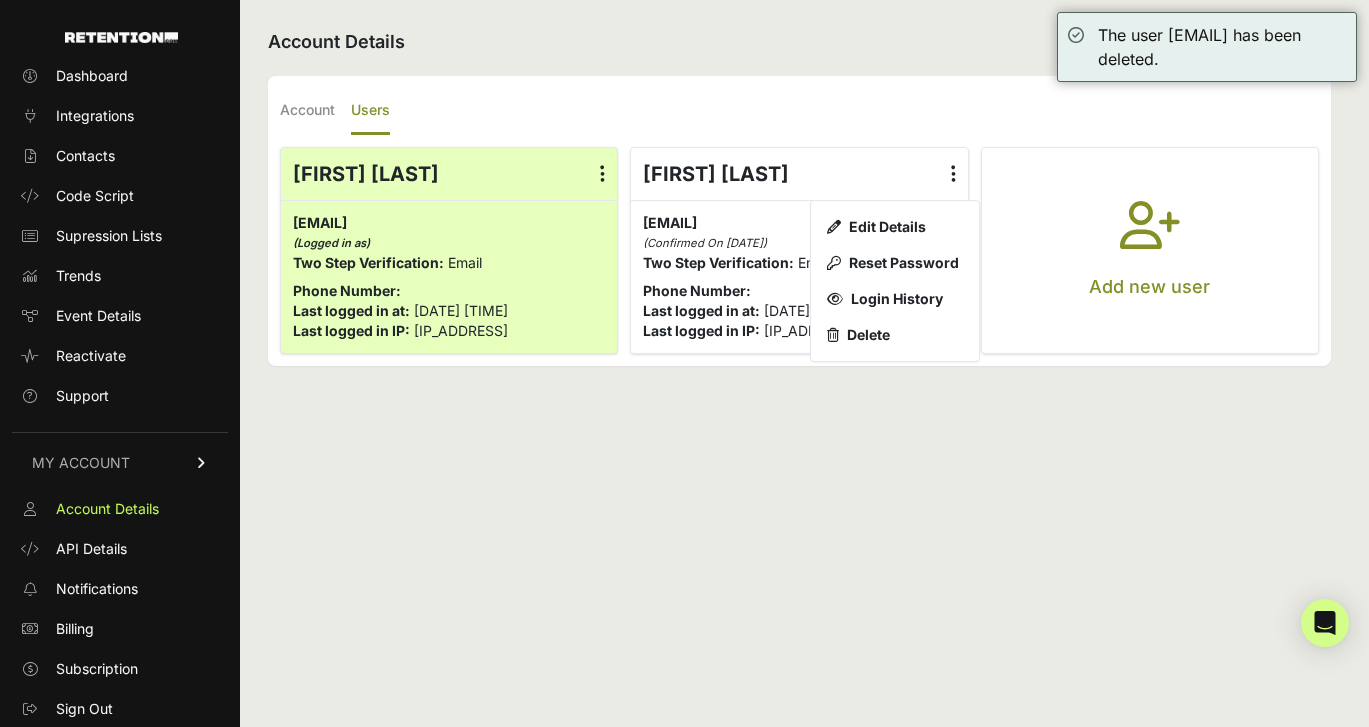 click on "Account Details
Account
Users
Company Name
Lume Cube
Time Zone
(GMT-10:00) America/Adak
(GMT-10:00) Hawaii
(GMT-09:00) Alaska
(GMT-09:00) America/Anchorage
(GMT-09:00) America/Metlakatla
(GMT-09:00) America/Nome
(GMT-09:00) America/Sitka
(GMT-09:00) America/Yakutat
(GMT-08:00) Pacific Time (US & Canada)
(GMT-07:00) America/Boise
(GMT-07:00) Arizona
(GMT-07:00) Mountain Time (US & Canada)
(GMT-06:00) America/Indiana/Knox
(GMT-06:00) America/Indiana/Tell_City
(GMT-06:00) America/Menominee
(GMT-06:00) America/North_Dakota/Beulah
(GMT-06:00) America/North_Dakota/Center
(GMT-06:00) America/North_Dakota/New_Salem
(GMT-06:00) Central Time (US & Canada)
(GMT-05:00) America/Detroit
(GMT-05:00) America/Indiana/Marengo" at bounding box center [799, 363] 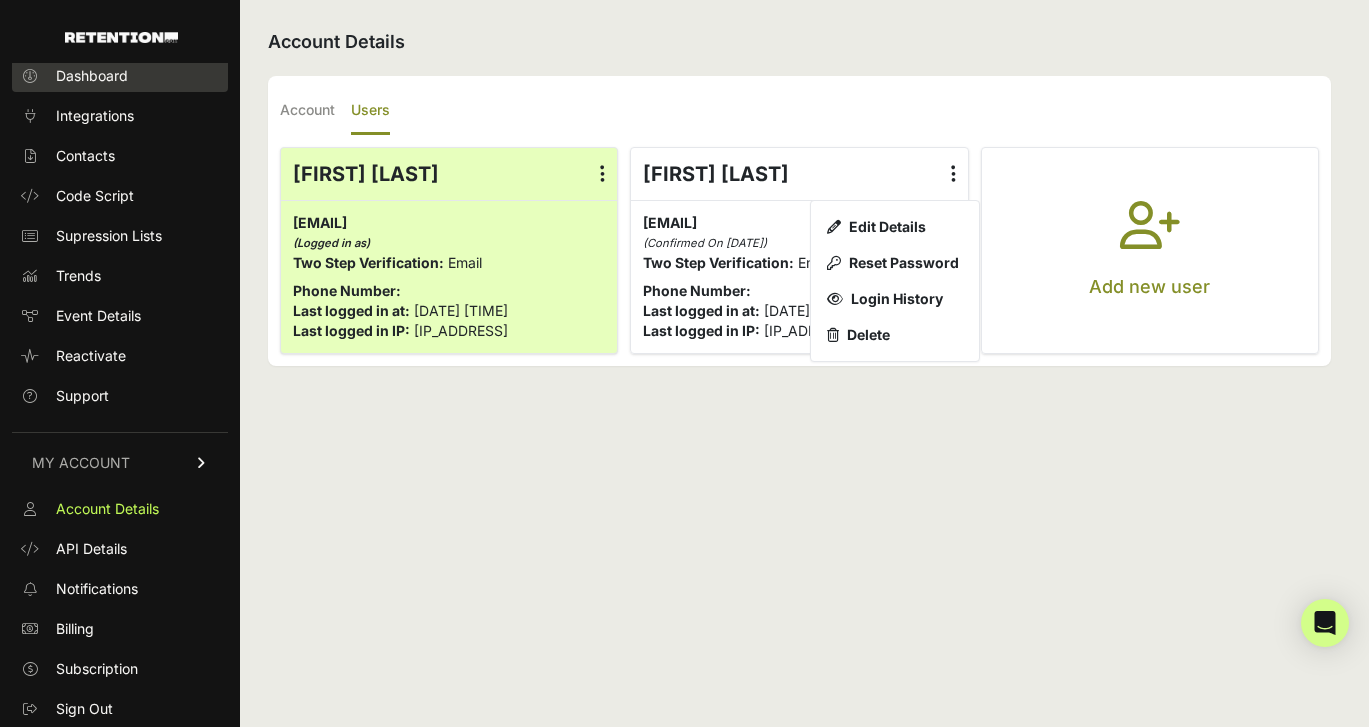 click on "Dashboard" at bounding box center [120, 76] 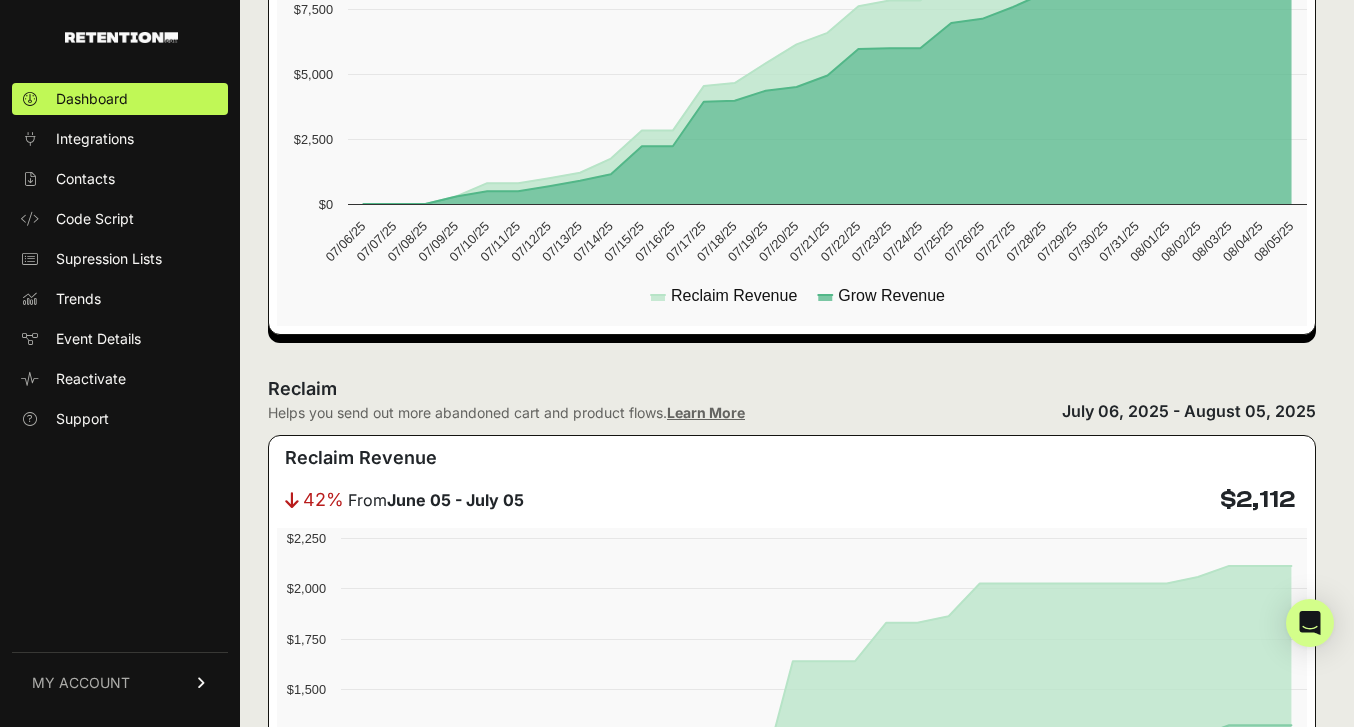 scroll, scrollTop: 959, scrollLeft: 0, axis: vertical 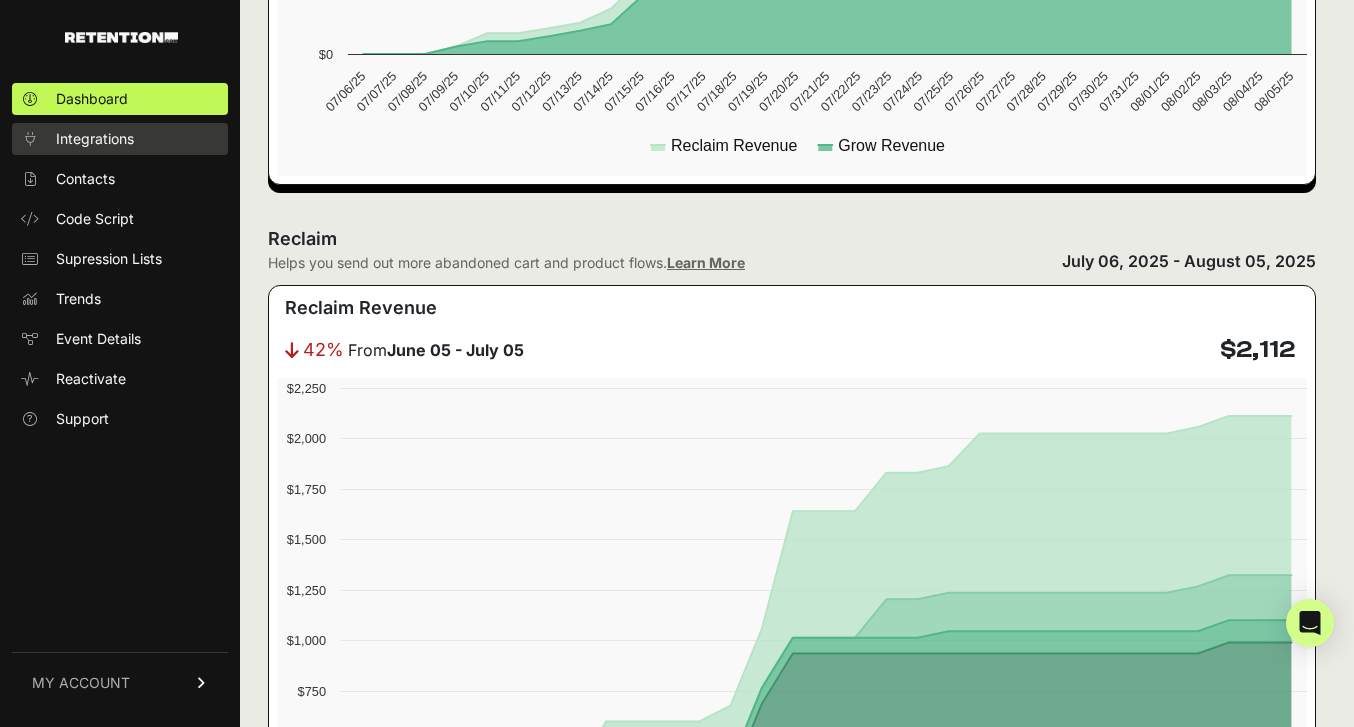 click on "Integrations" at bounding box center (95, 139) 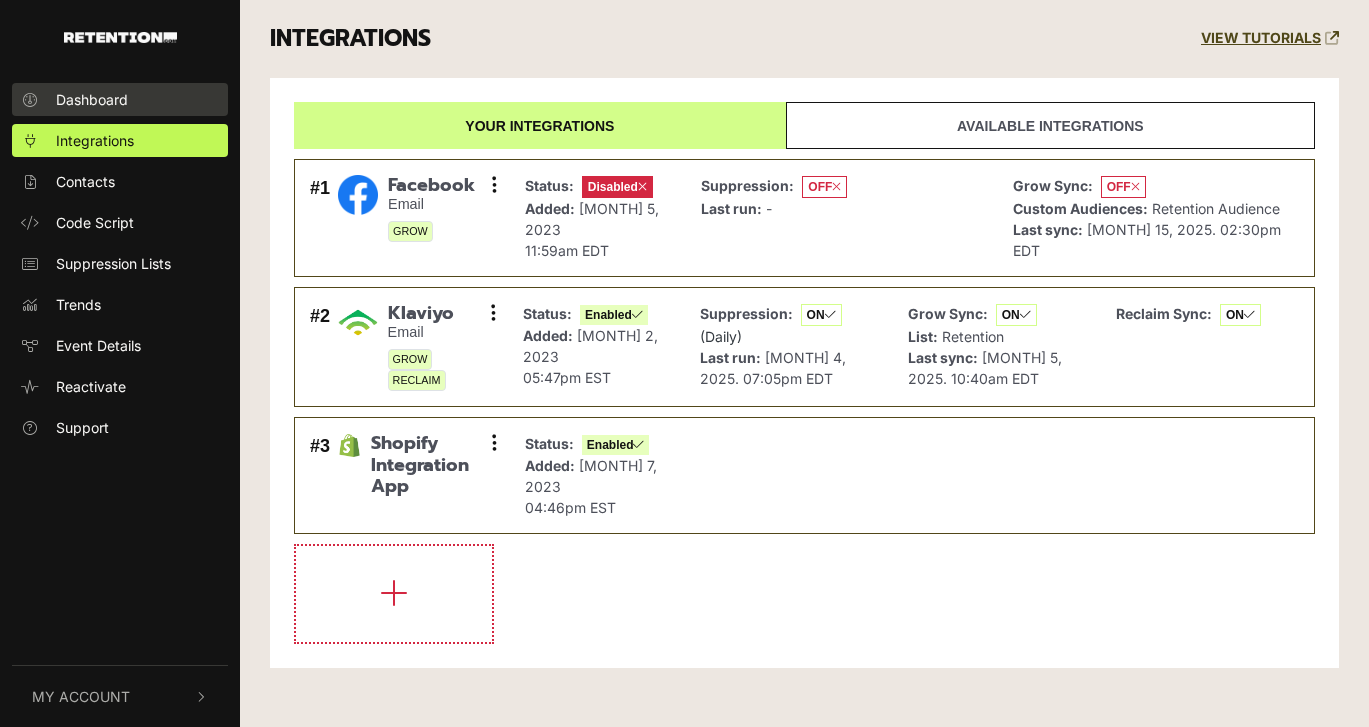 scroll, scrollTop: 0, scrollLeft: 0, axis: both 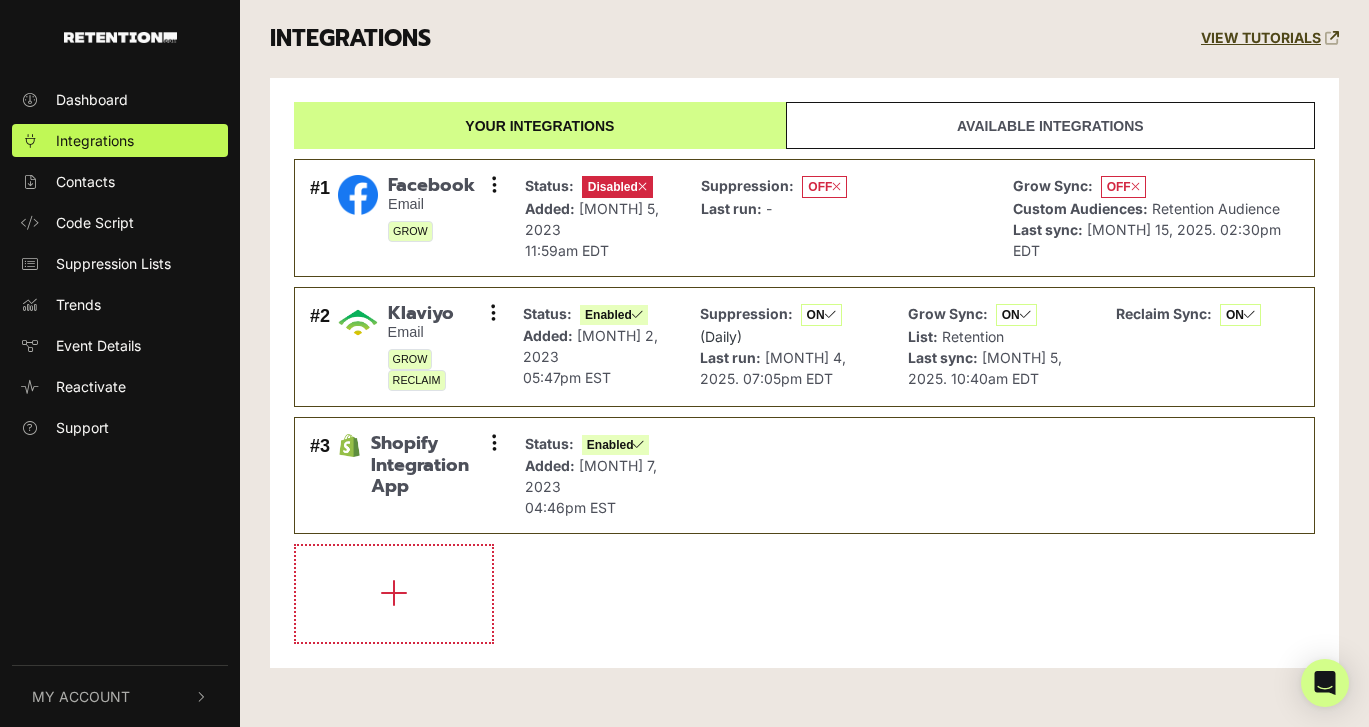 click on "Available integrations" at bounding box center [1050, 125] 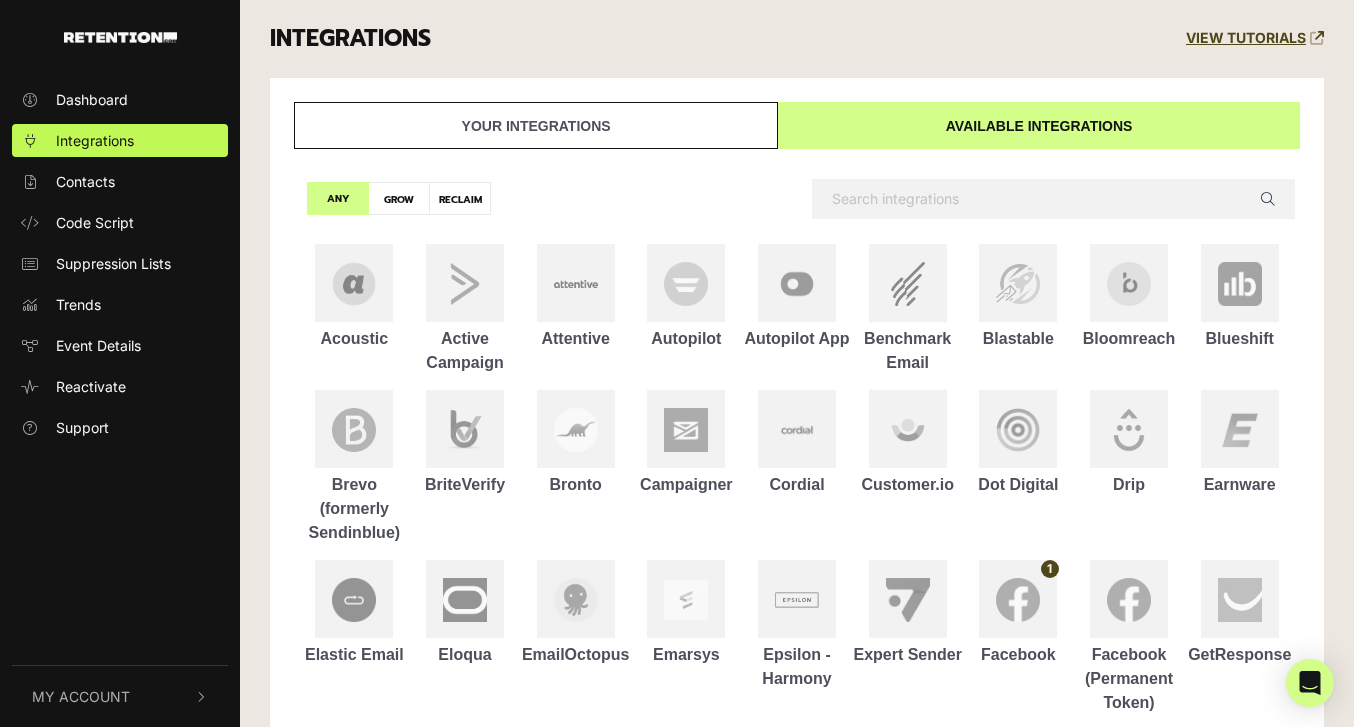 click on "Your integrations" at bounding box center (536, 125) 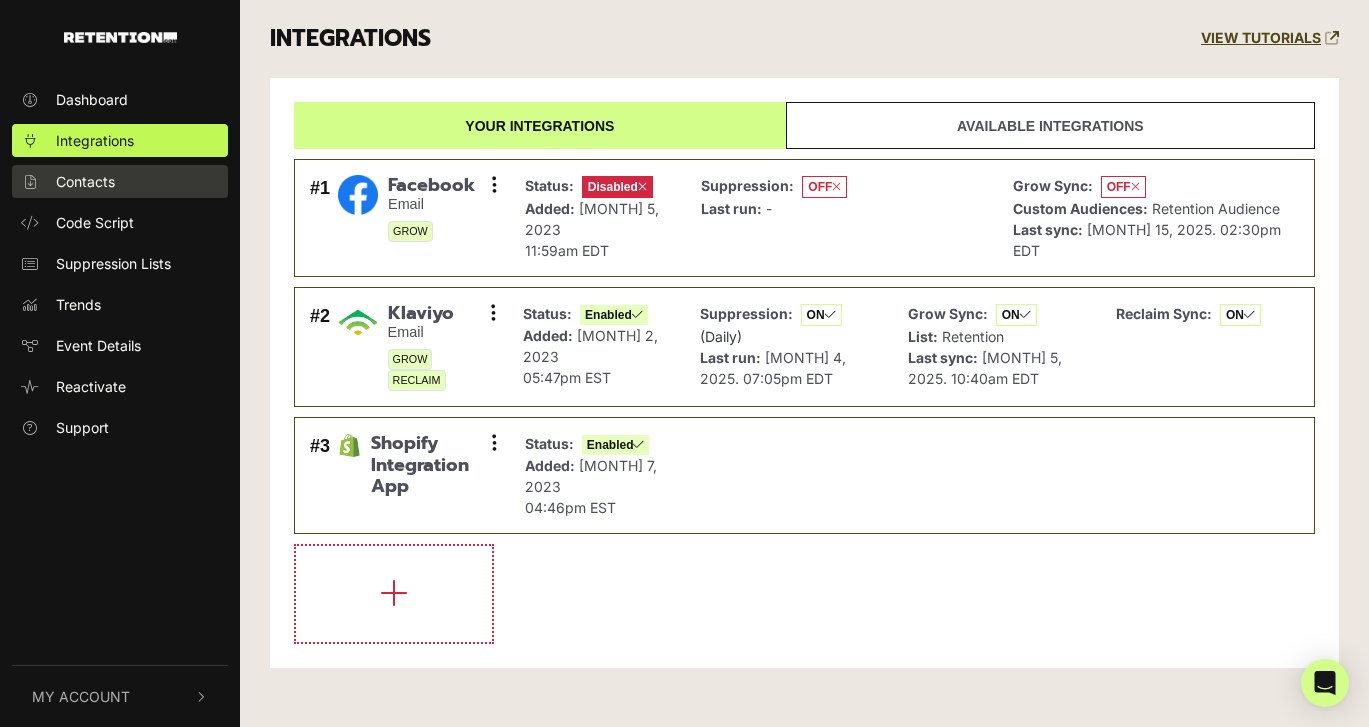 click on "Contacts" at bounding box center (85, 181) 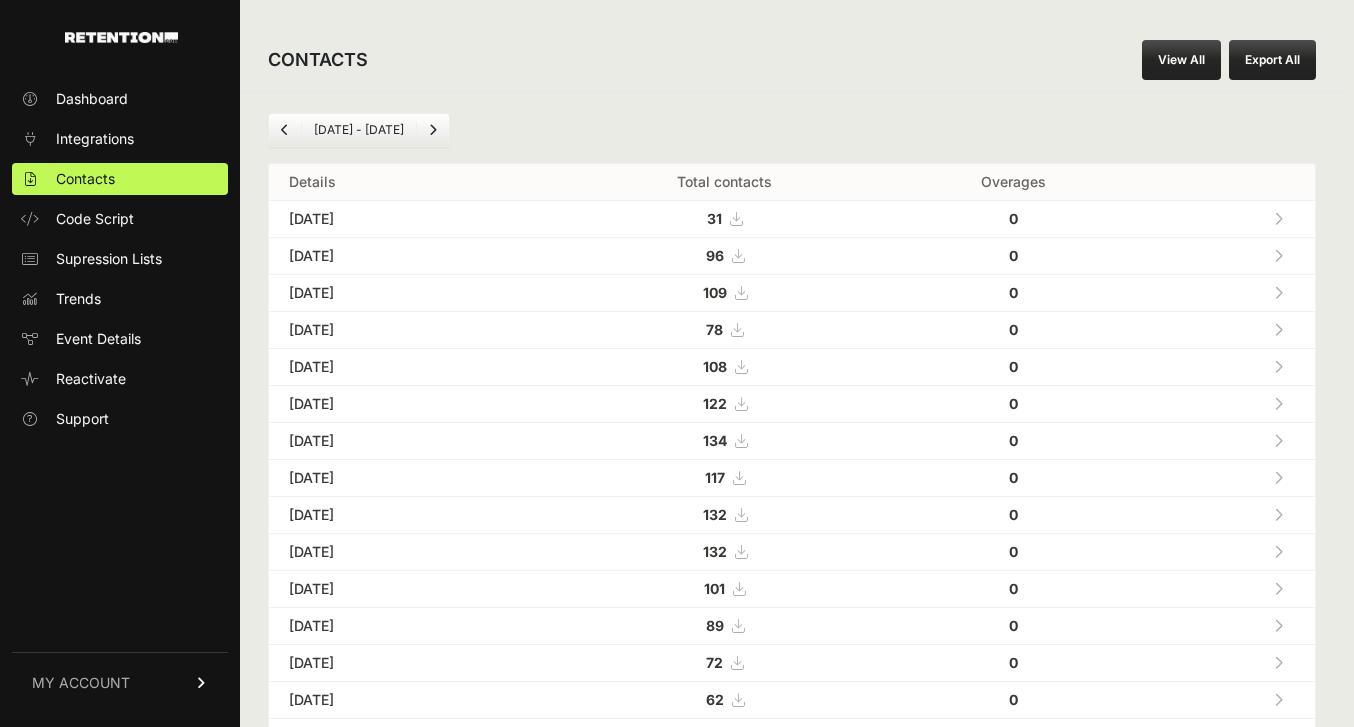 scroll, scrollTop: 0, scrollLeft: 0, axis: both 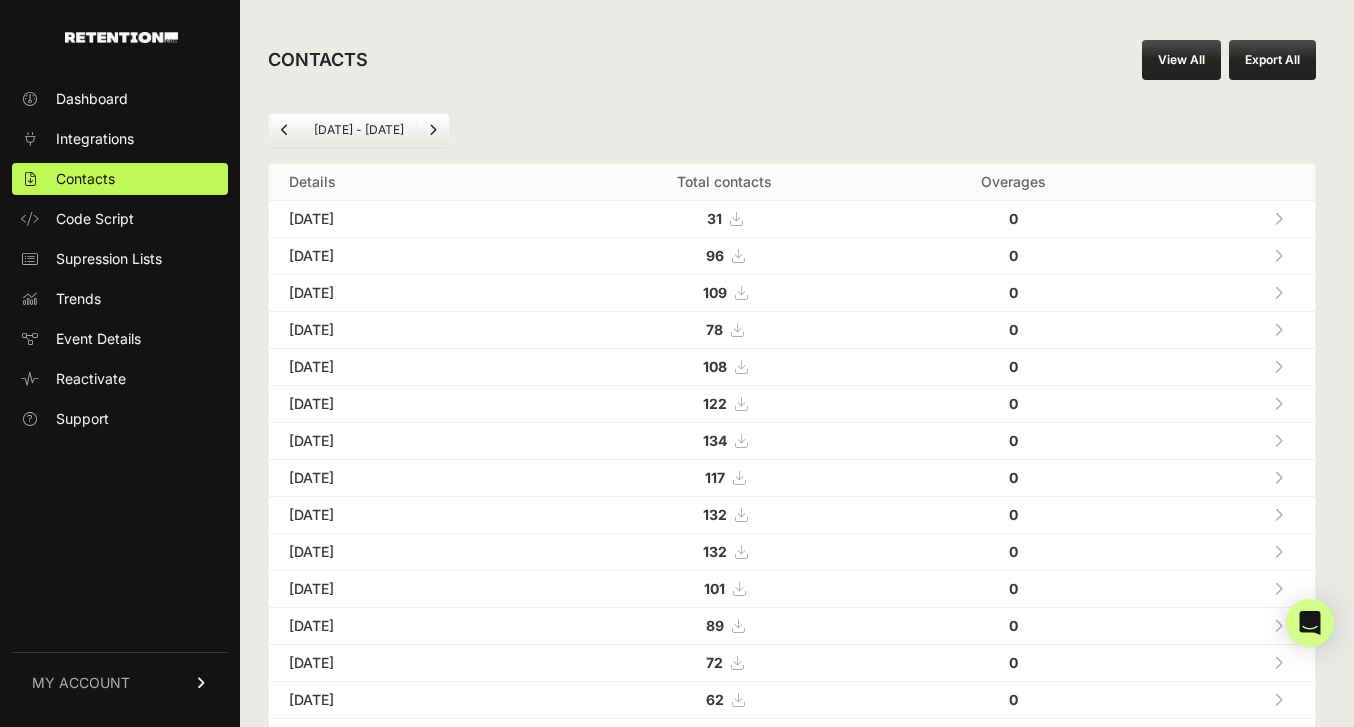 click on "MY ACCOUNT" at bounding box center [120, 682] 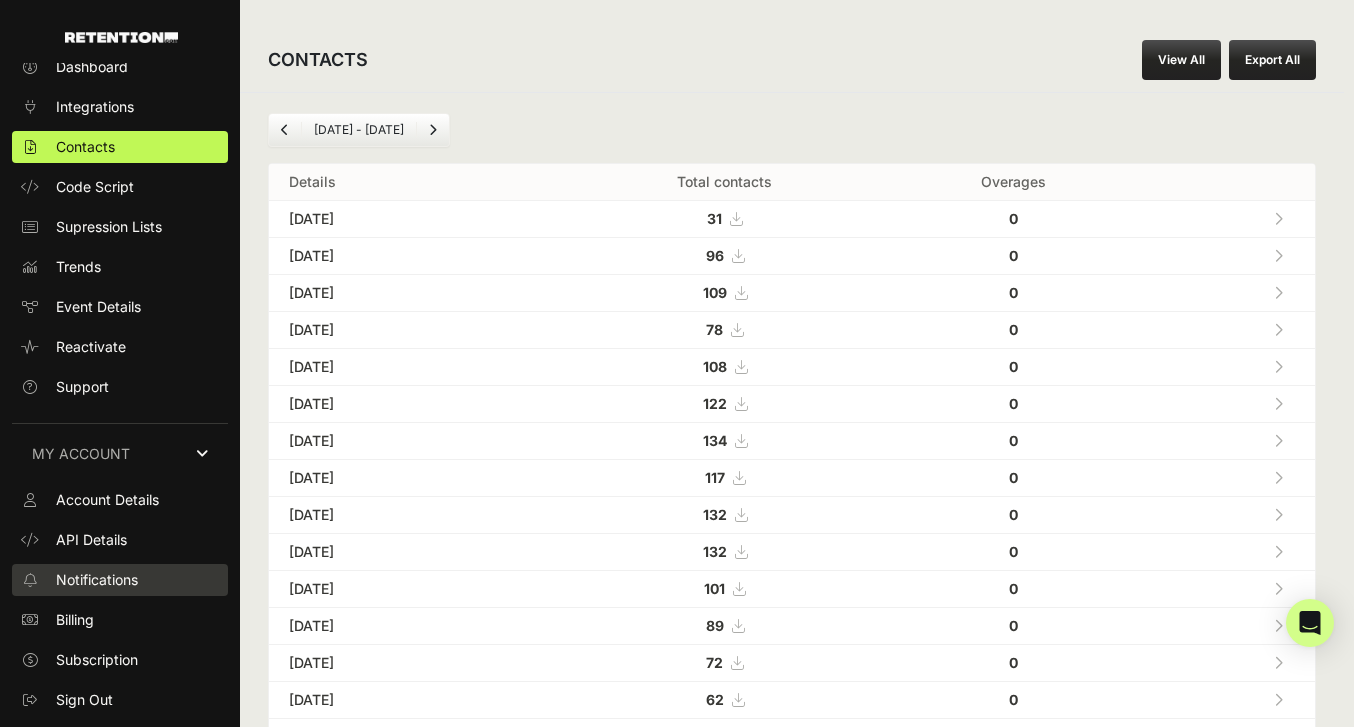 scroll, scrollTop: 35, scrollLeft: 0, axis: vertical 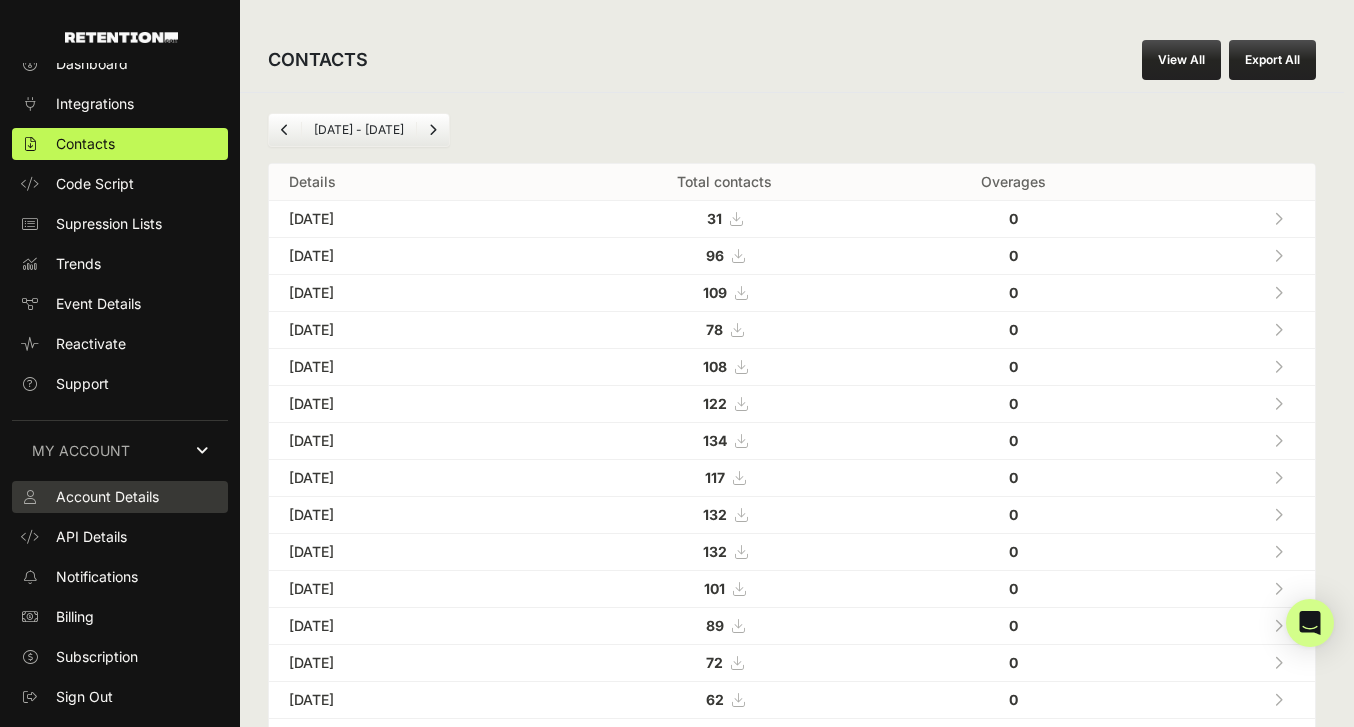 click on "Account Details" at bounding box center [107, 497] 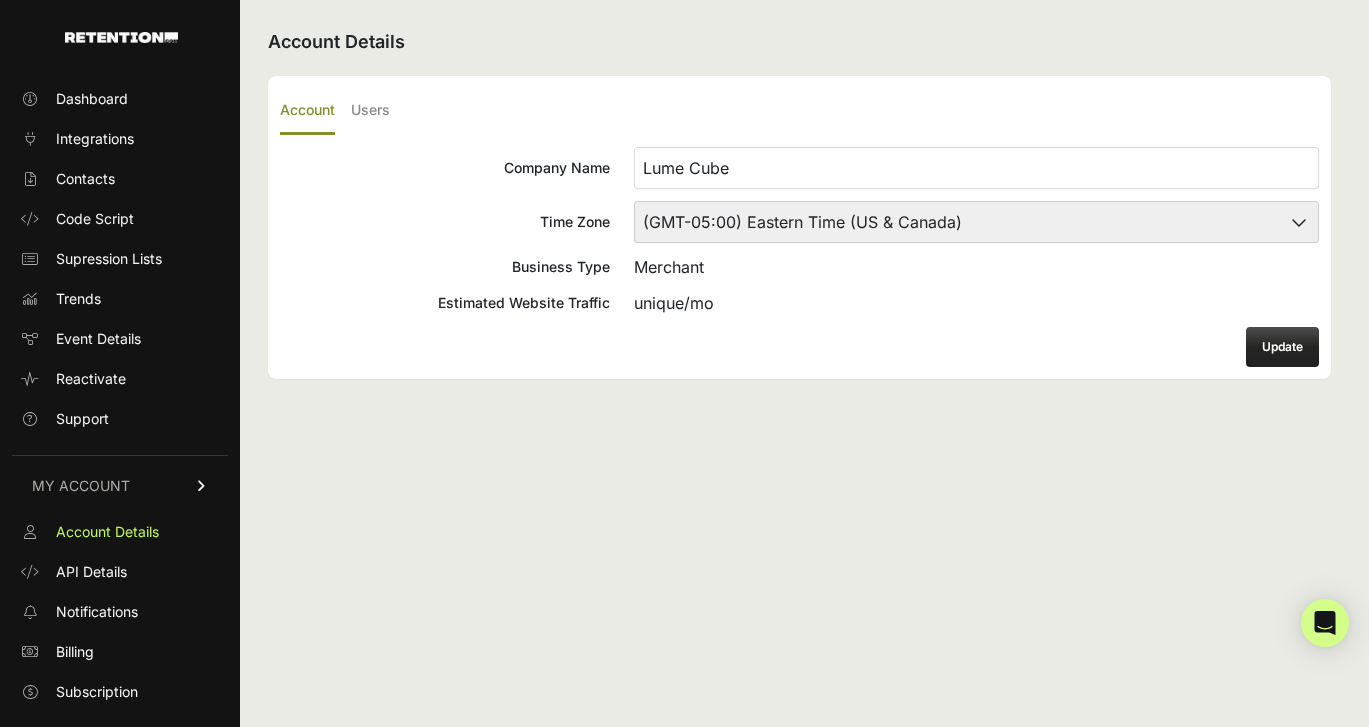 scroll, scrollTop: 0, scrollLeft: 0, axis: both 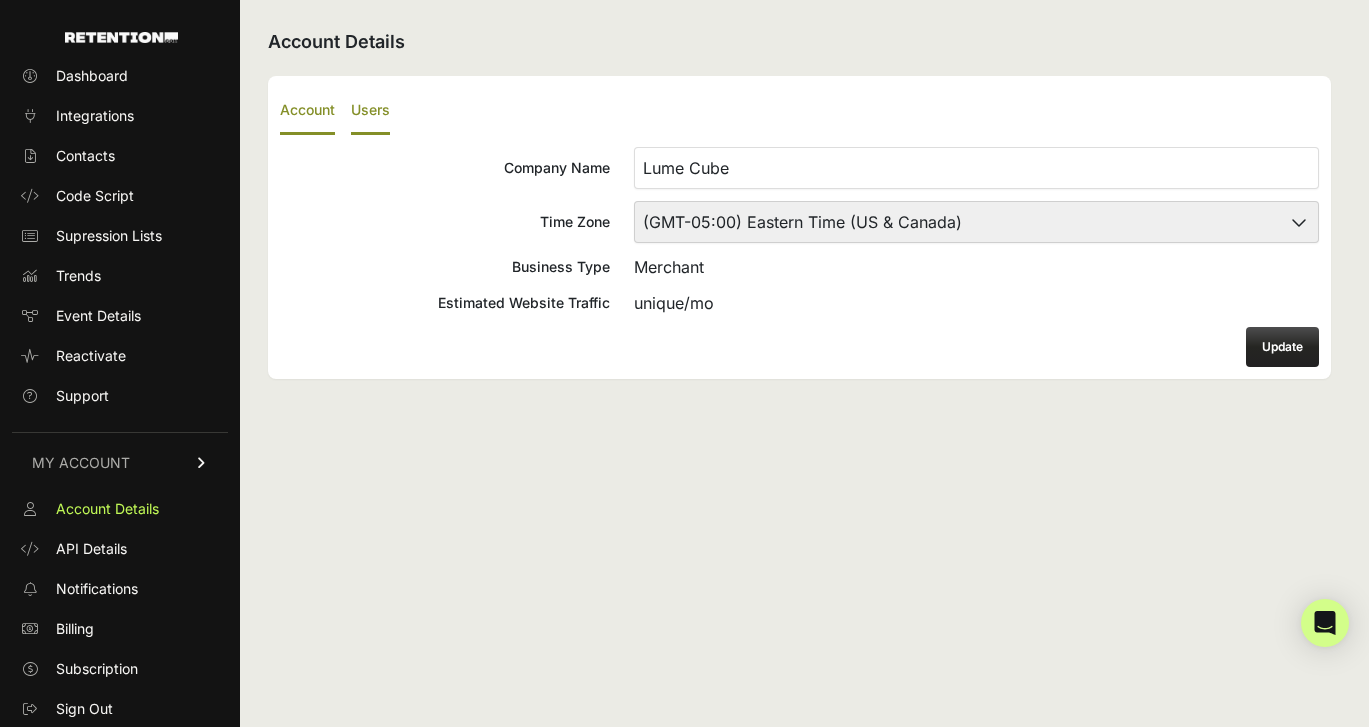click on "Users" at bounding box center [370, 111] 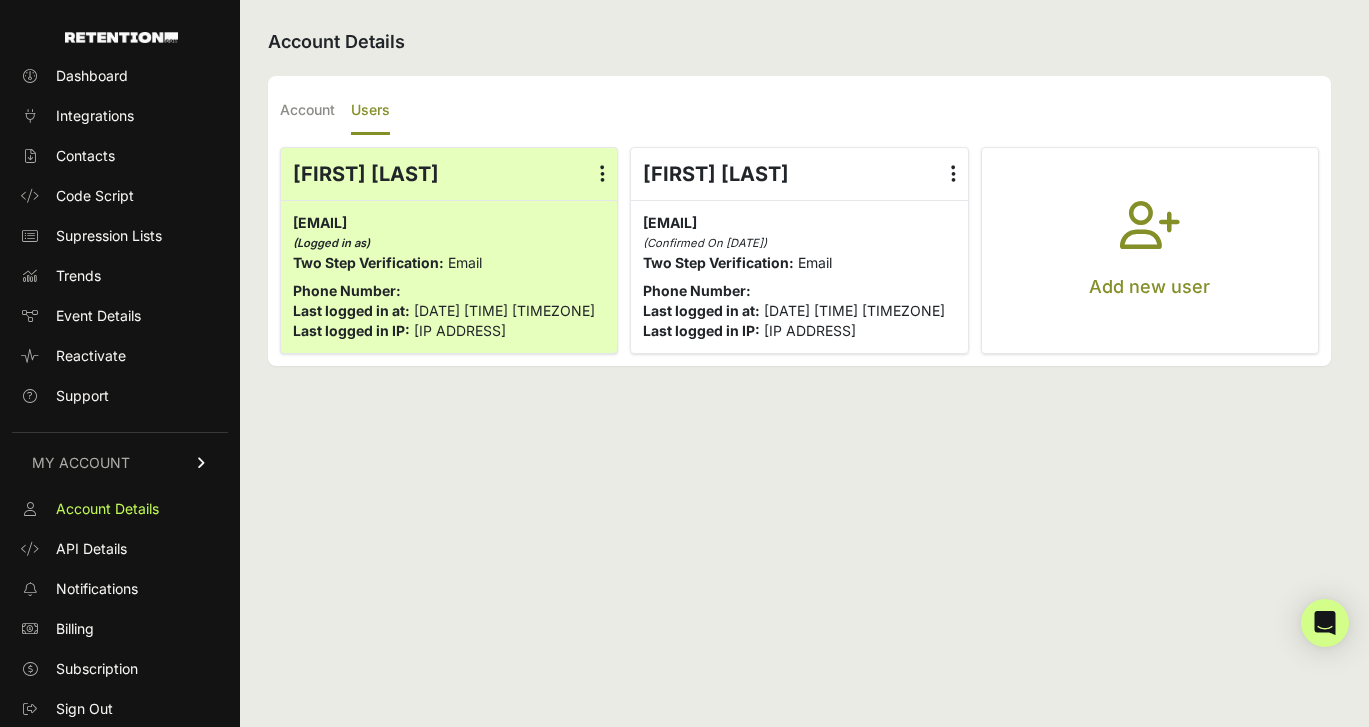 click at bounding box center (953, 174) 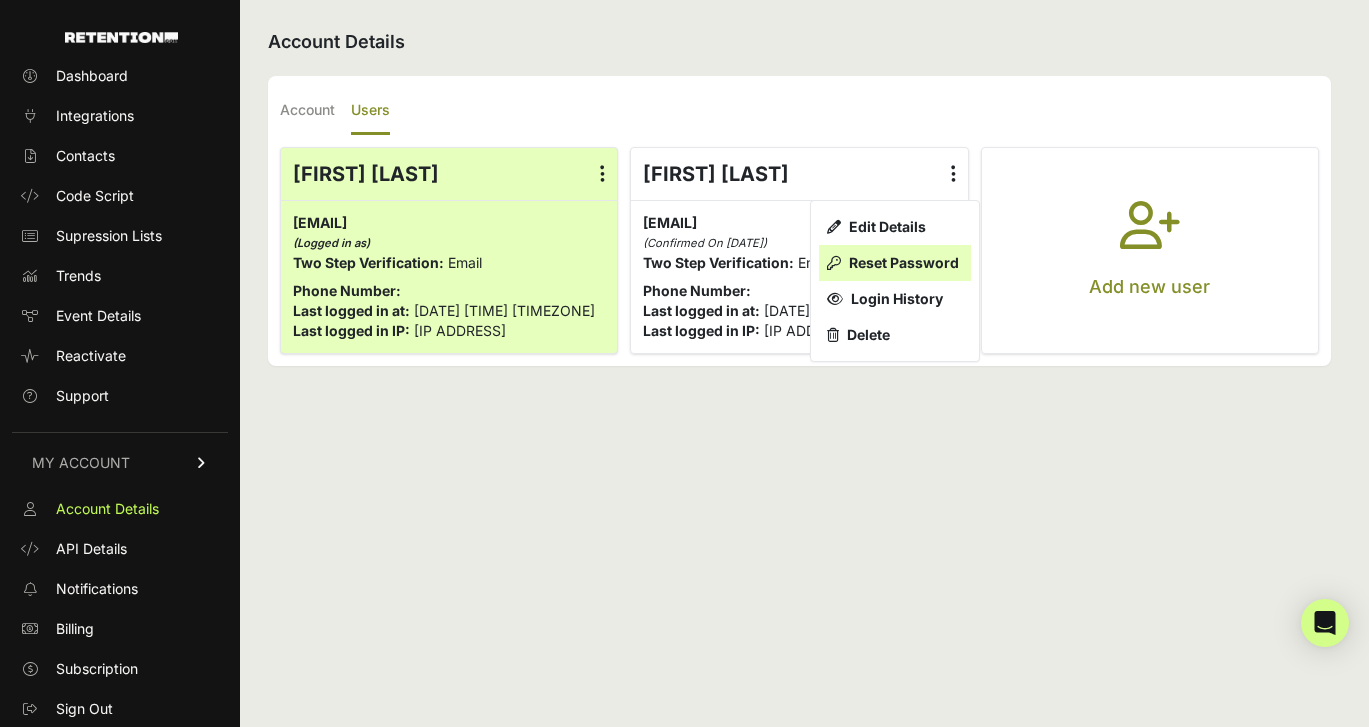 click on "Reset Password" at bounding box center [895, 263] 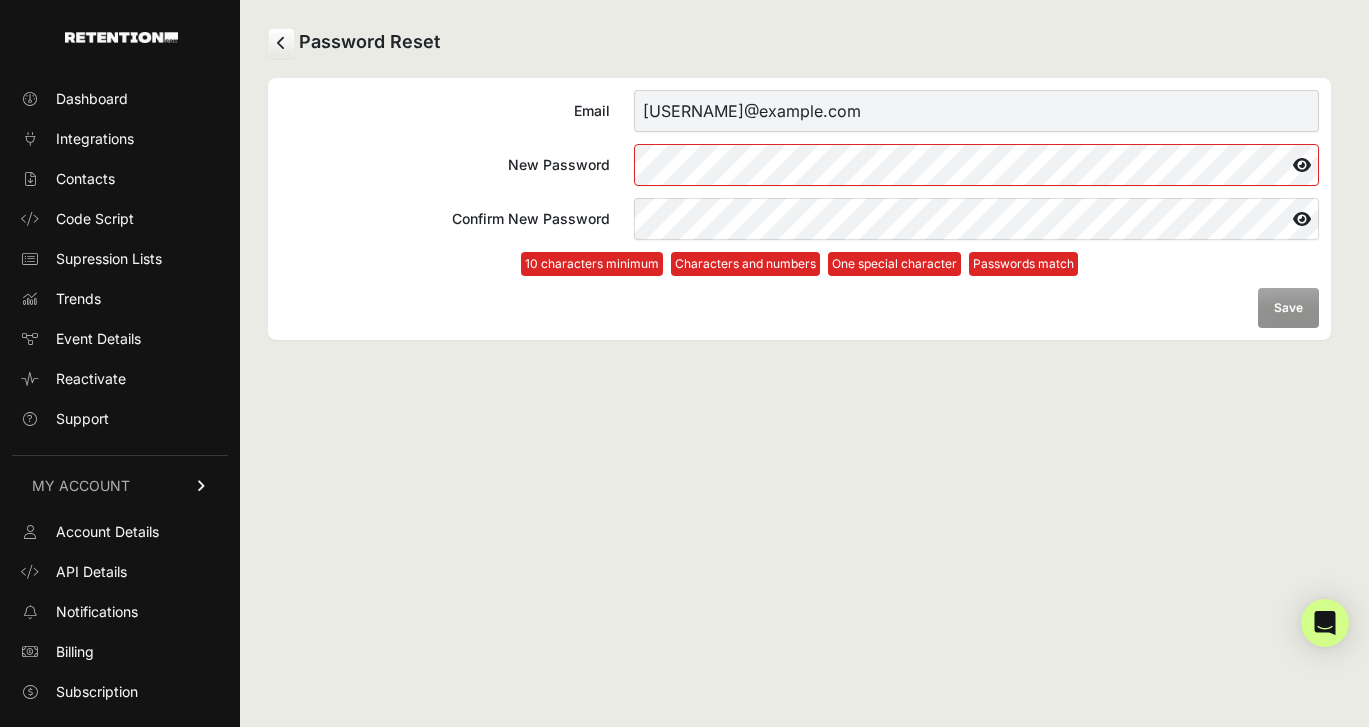 scroll, scrollTop: 0, scrollLeft: 0, axis: both 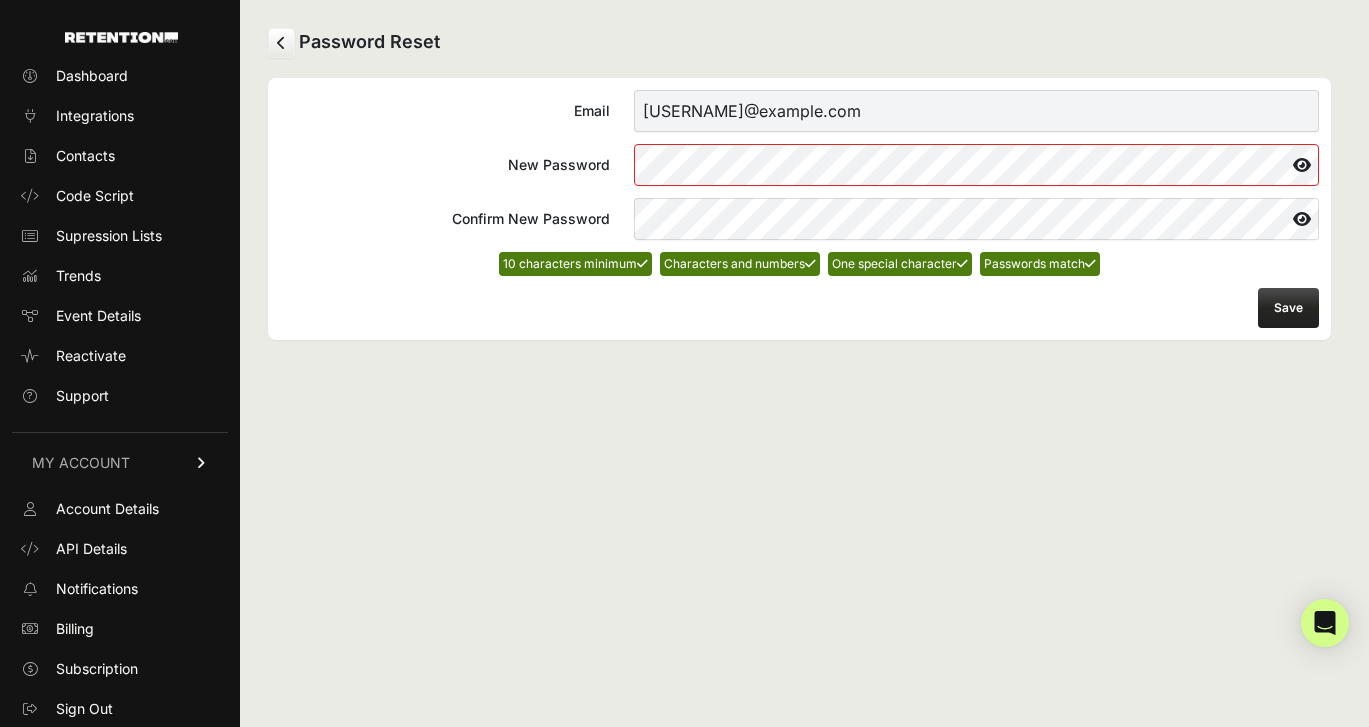 click on "Save" at bounding box center (1288, 308) 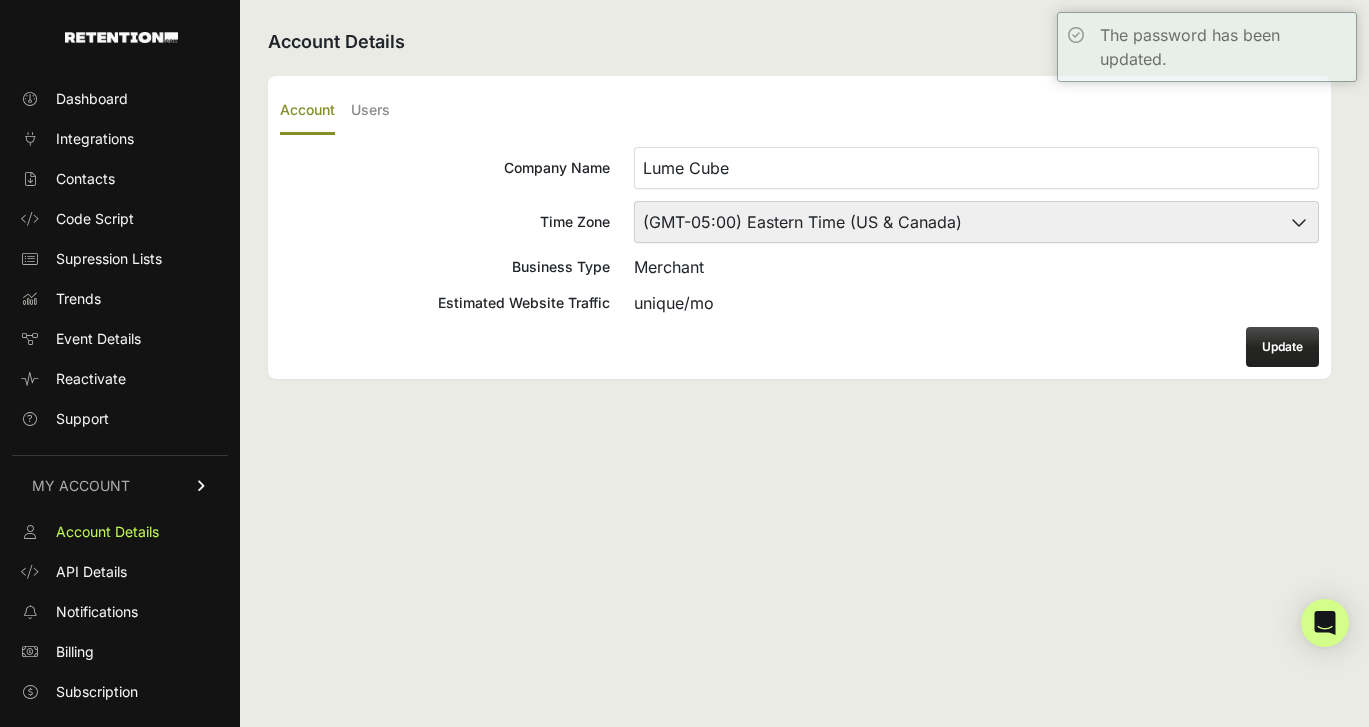 scroll, scrollTop: 0, scrollLeft: 0, axis: both 